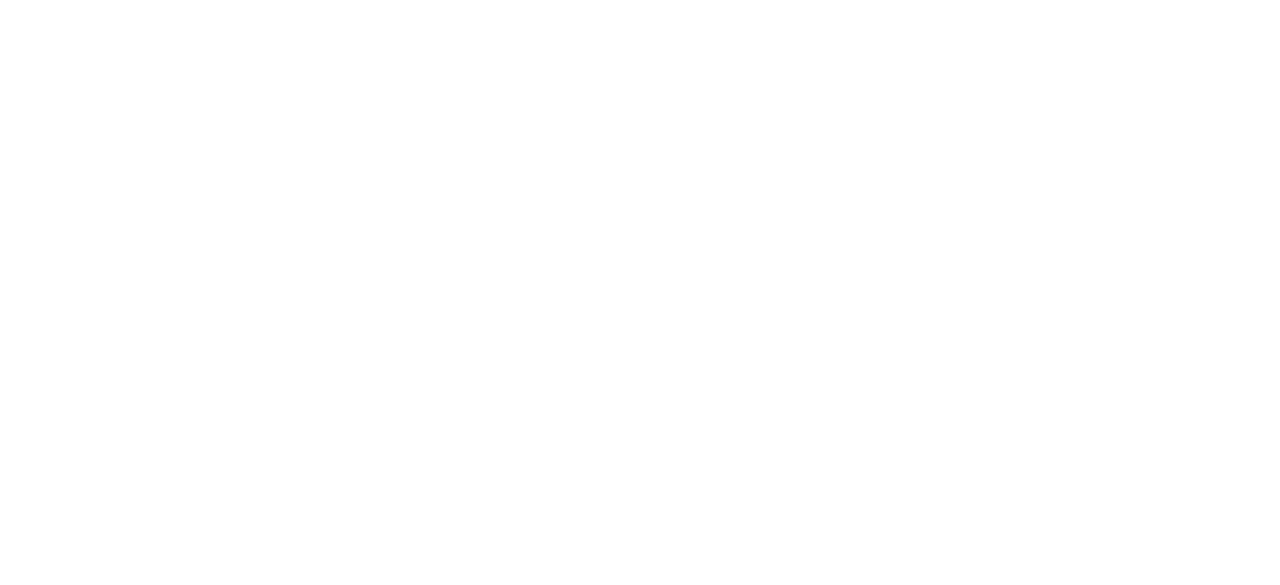 scroll, scrollTop: 0, scrollLeft: 0, axis: both 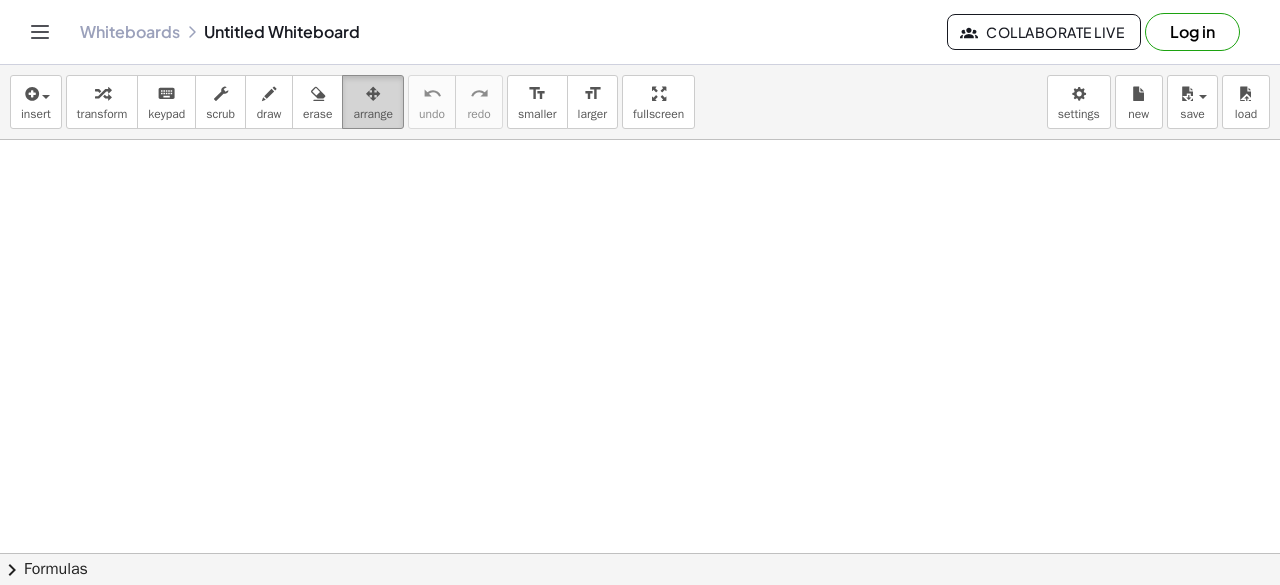 click on "arrange" at bounding box center [373, 114] 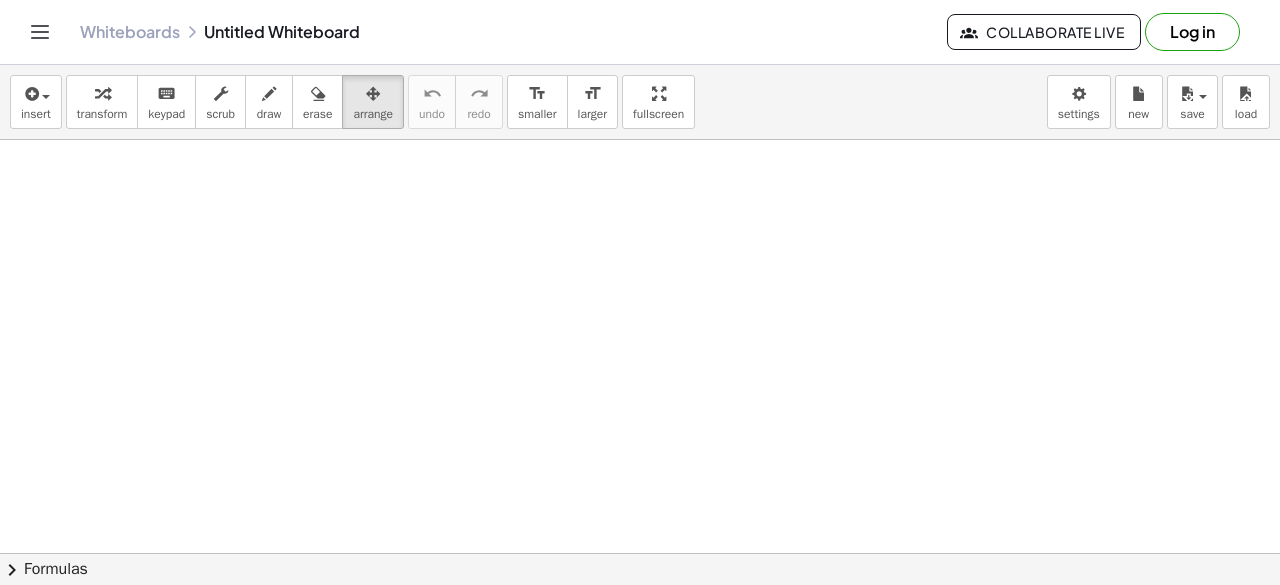 drag, startPoint x: 391, startPoint y: 233, endPoint x: 352, endPoint y: 315, distance: 90.80198 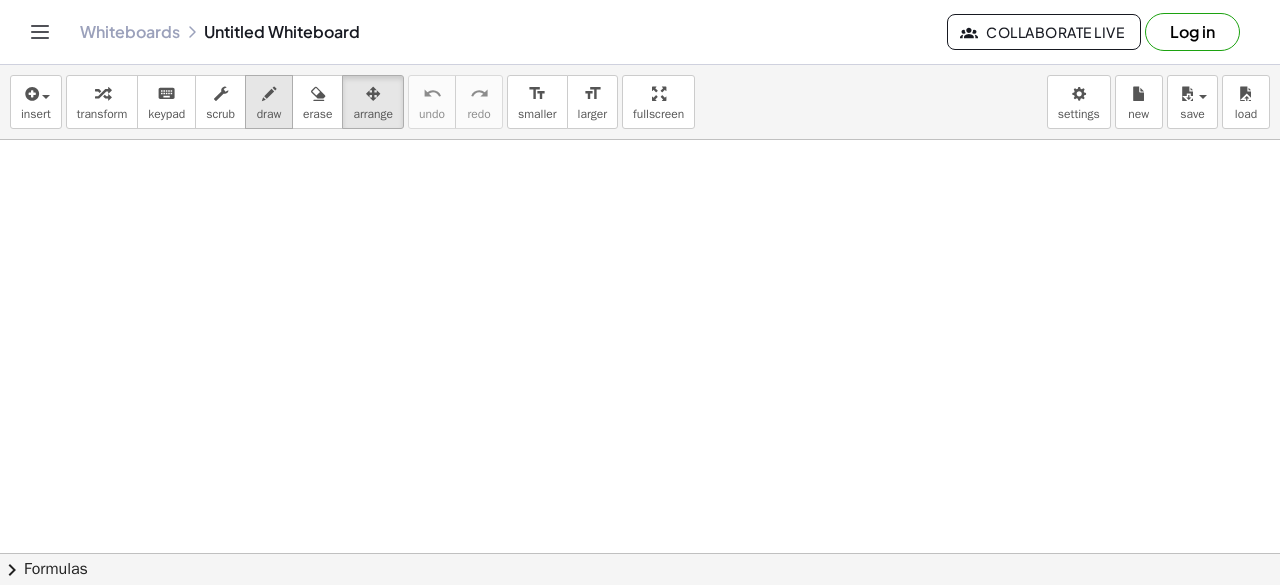 click on "draw" at bounding box center [269, 102] 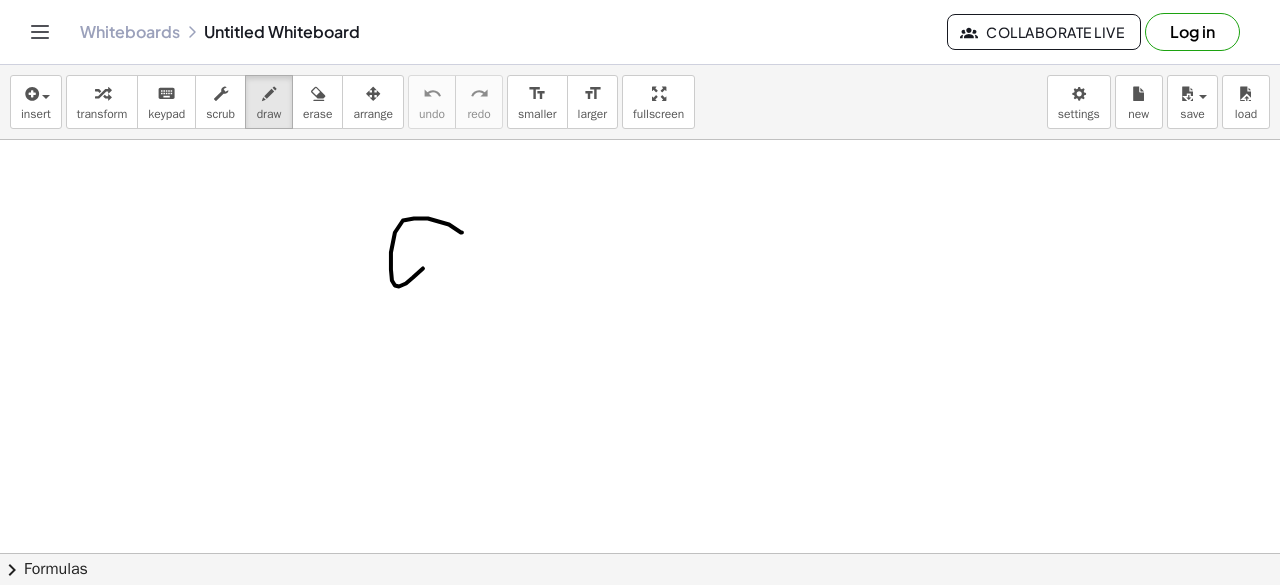 drag, startPoint x: 462, startPoint y: 231, endPoint x: 442, endPoint y: 255, distance: 31.241 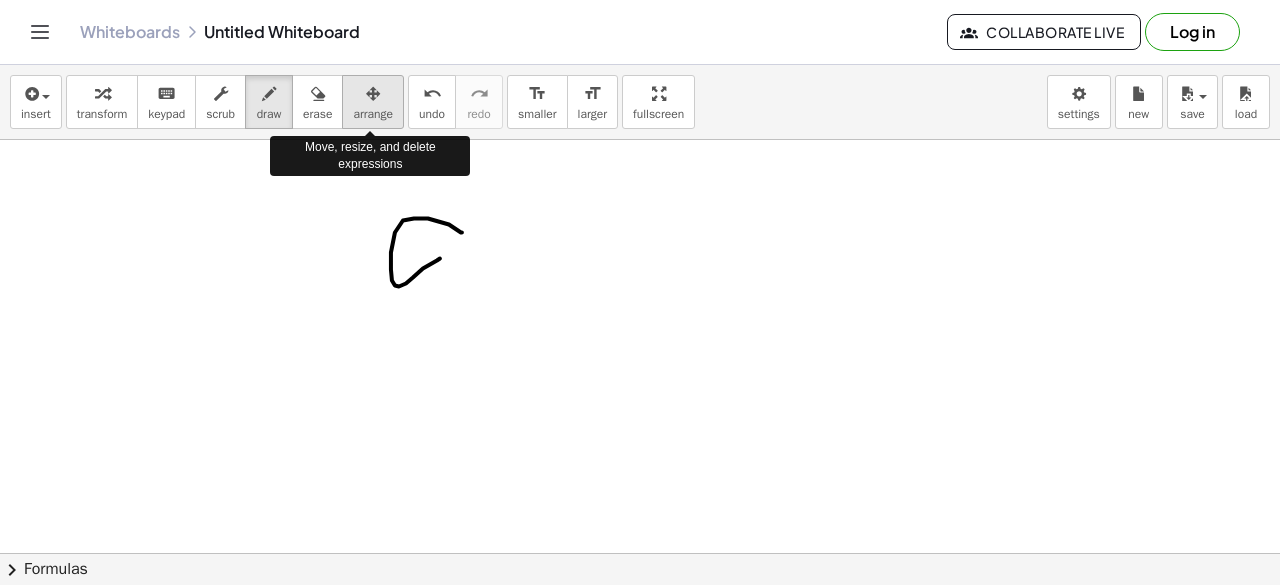 click on "erase" at bounding box center (317, 114) 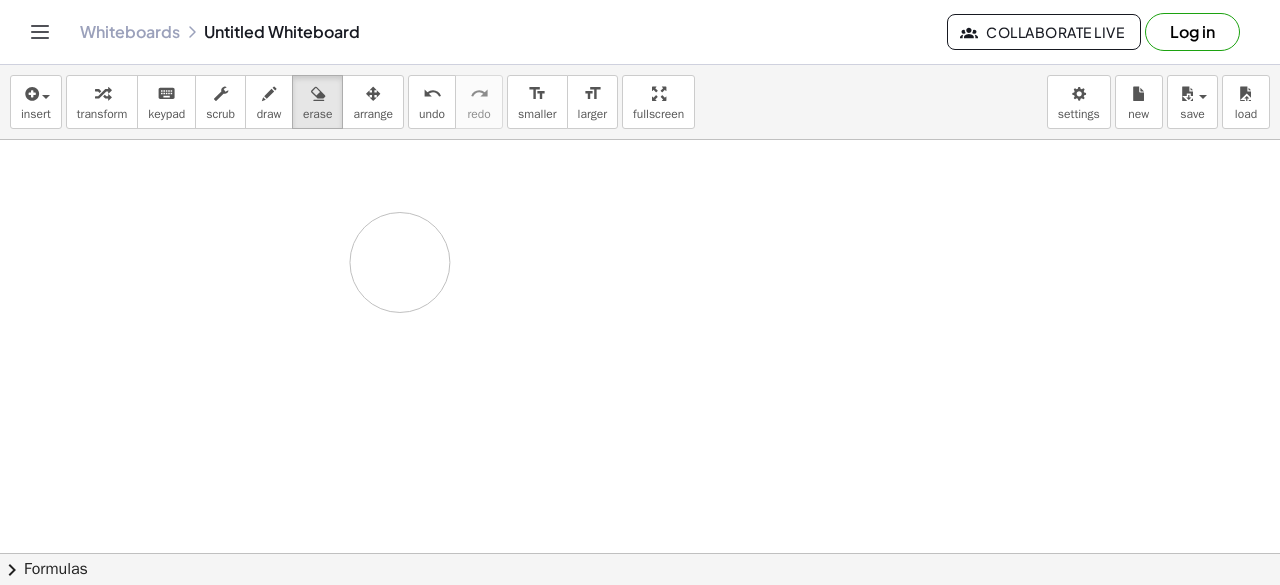 drag, startPoint x: 501, startPoint y: 291, endPoint x: 400, endPoint y: 256, distance: 106.89247 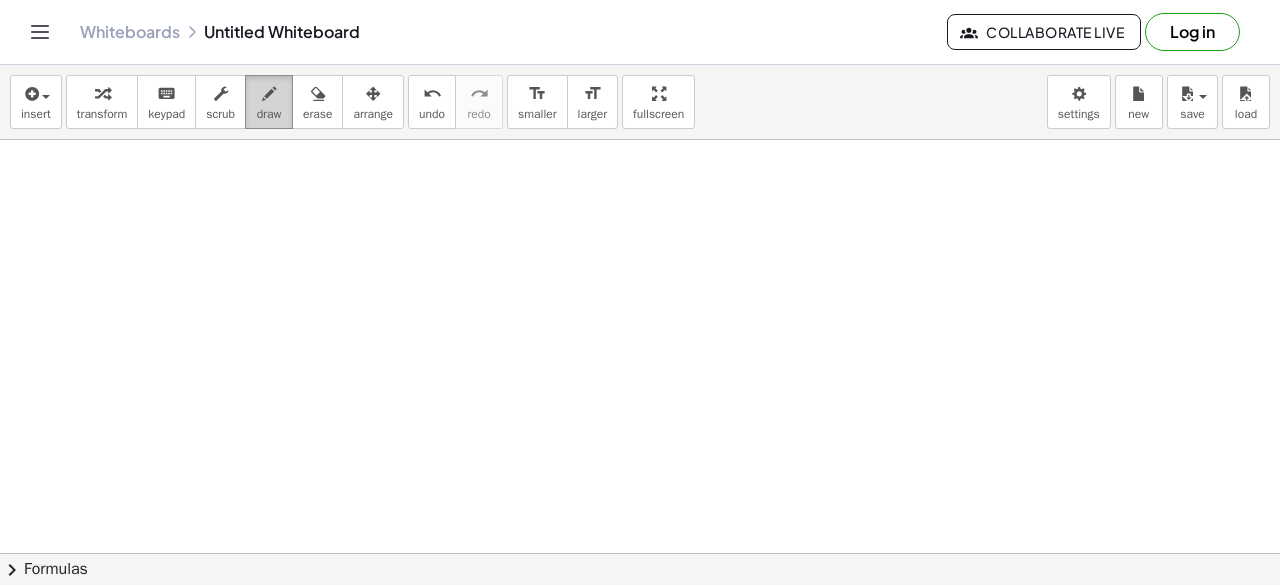 click at bounding box center (269, 93) 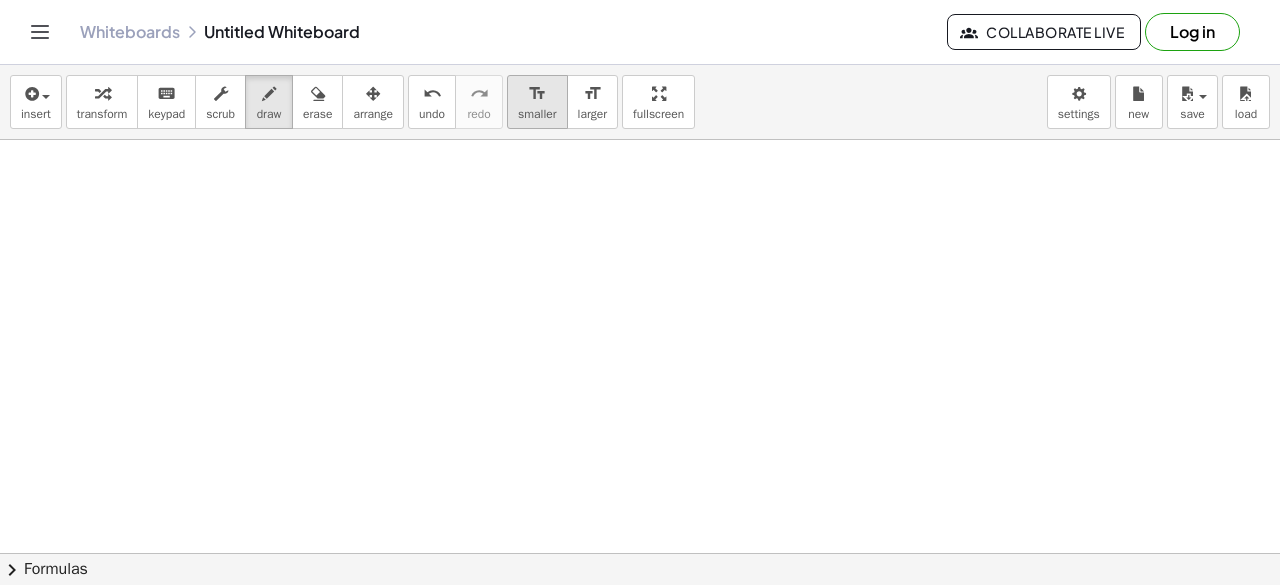 click on "format_size smaller" at bounding box center (537, 102) 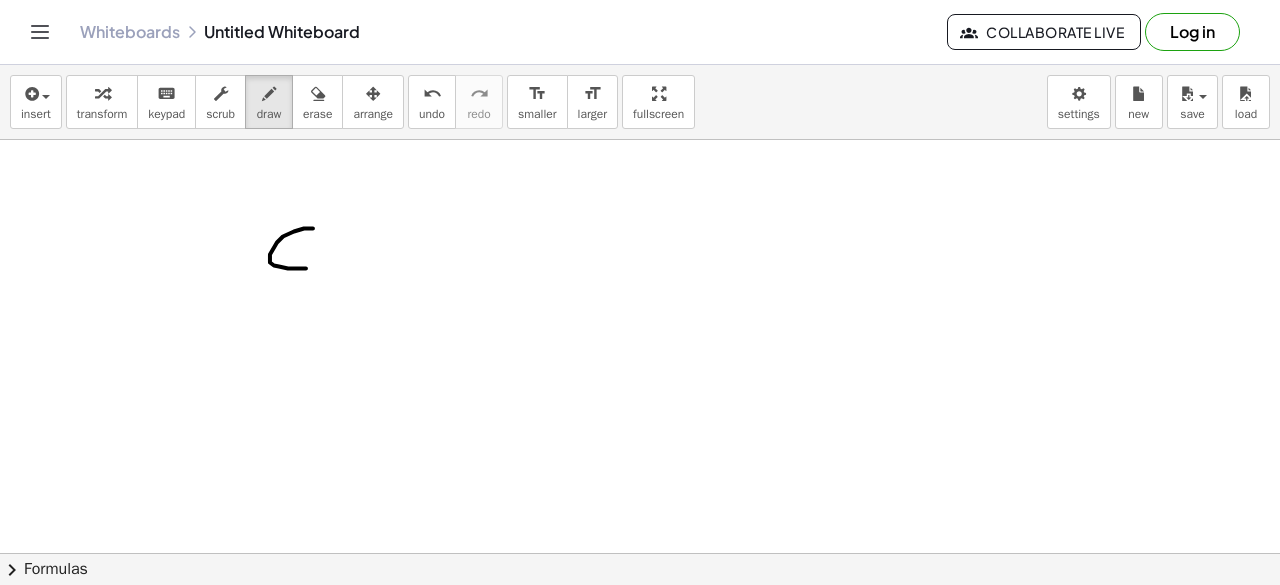 drag, startPoint x: 313, startPoint y: 227, endPoint x: 310, endPoint y: 266, distance: 39.115215 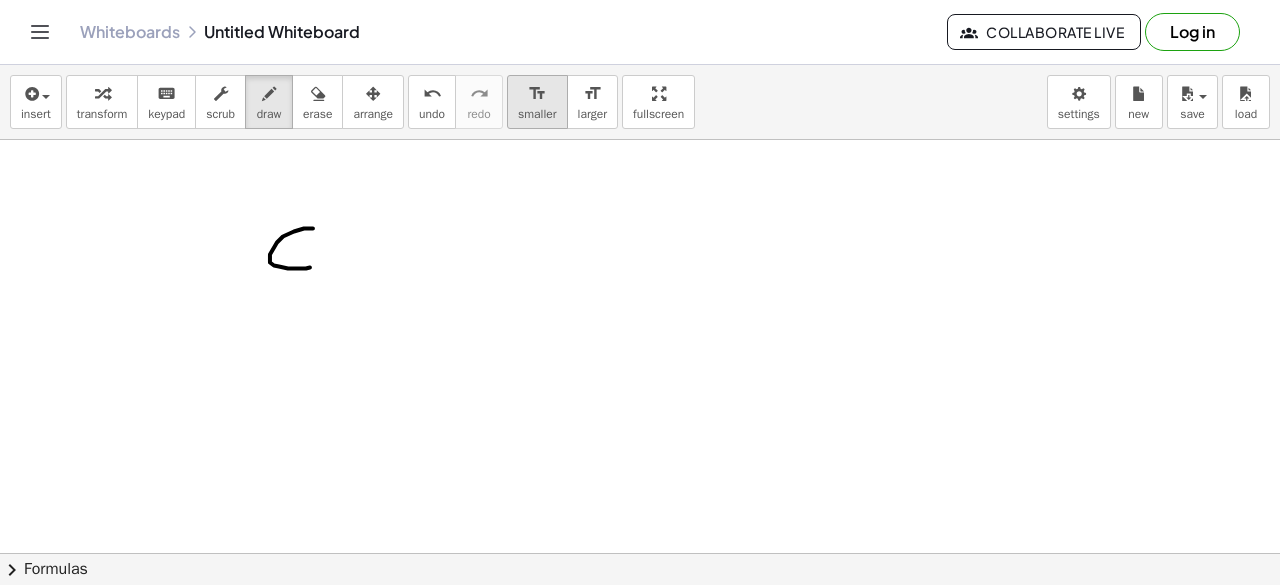click on "format_size" at bounding box center (537, 93) 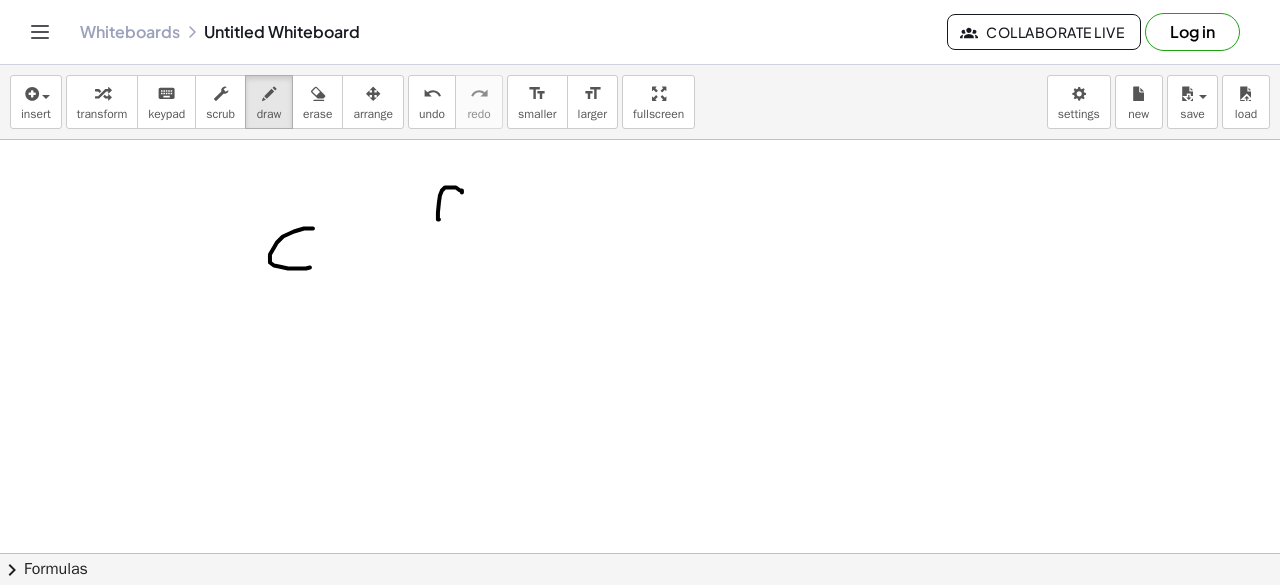 drag, startPoint x: 462, startPoint y: 191, endPoint x: 462, endPoint y: 218, distance: 27 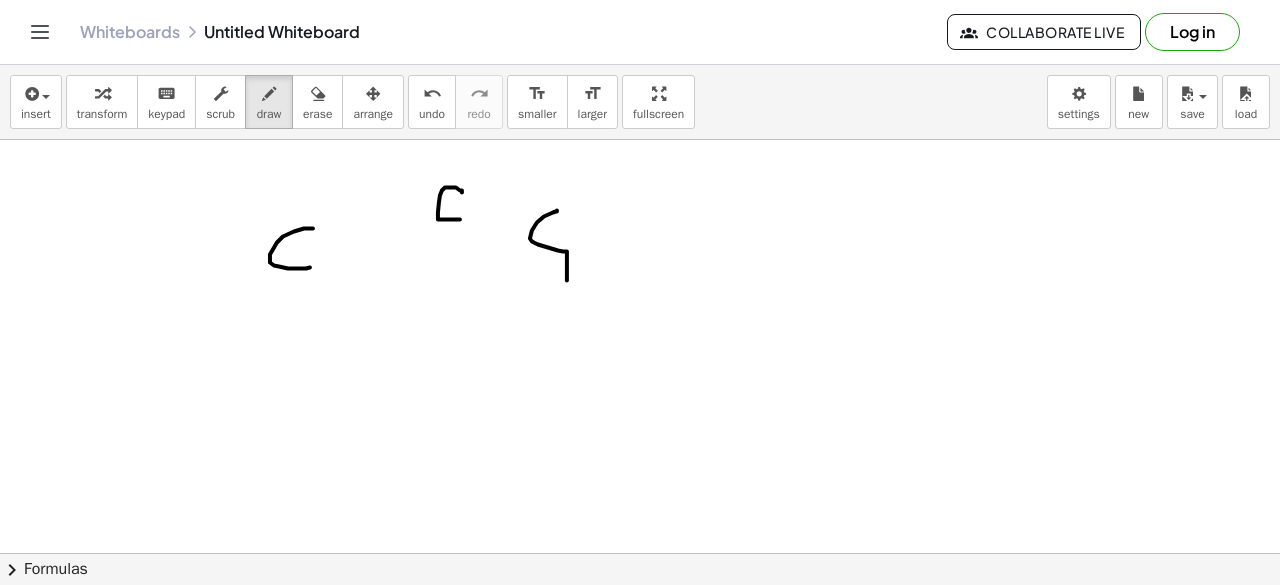 drag, startPoint x: 557, startPoint y: 209, endPoint x: 618, endPoint y: 307, distance: 115.43397 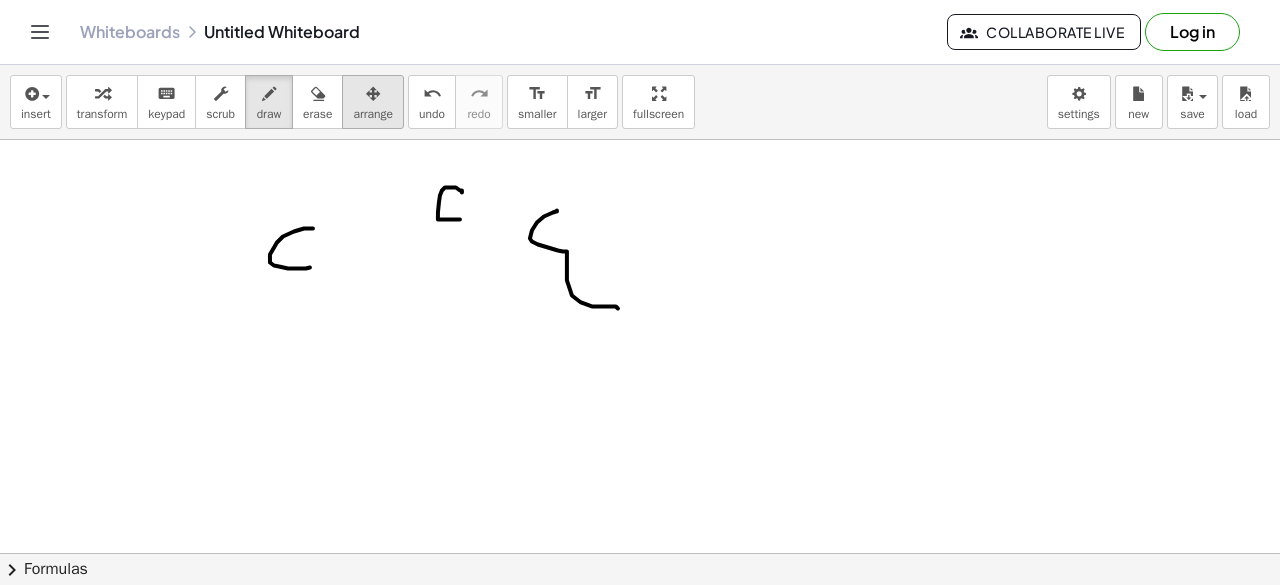 click on "arrange" at bounding box center (373, 102) 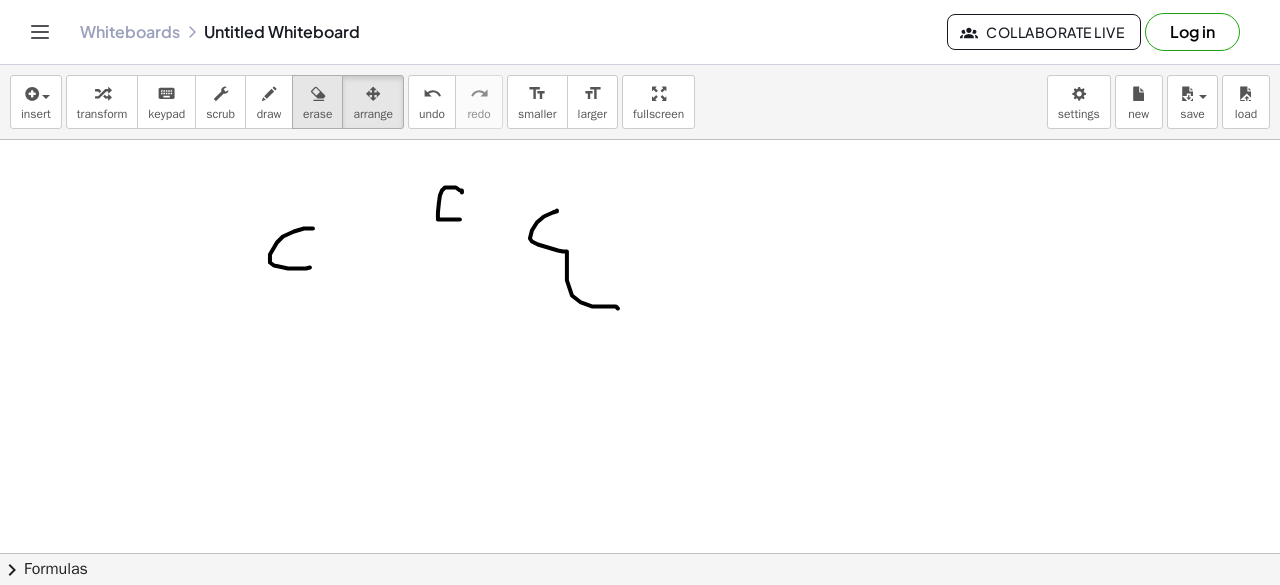 click on "erase" at bounding box center (317, 102) 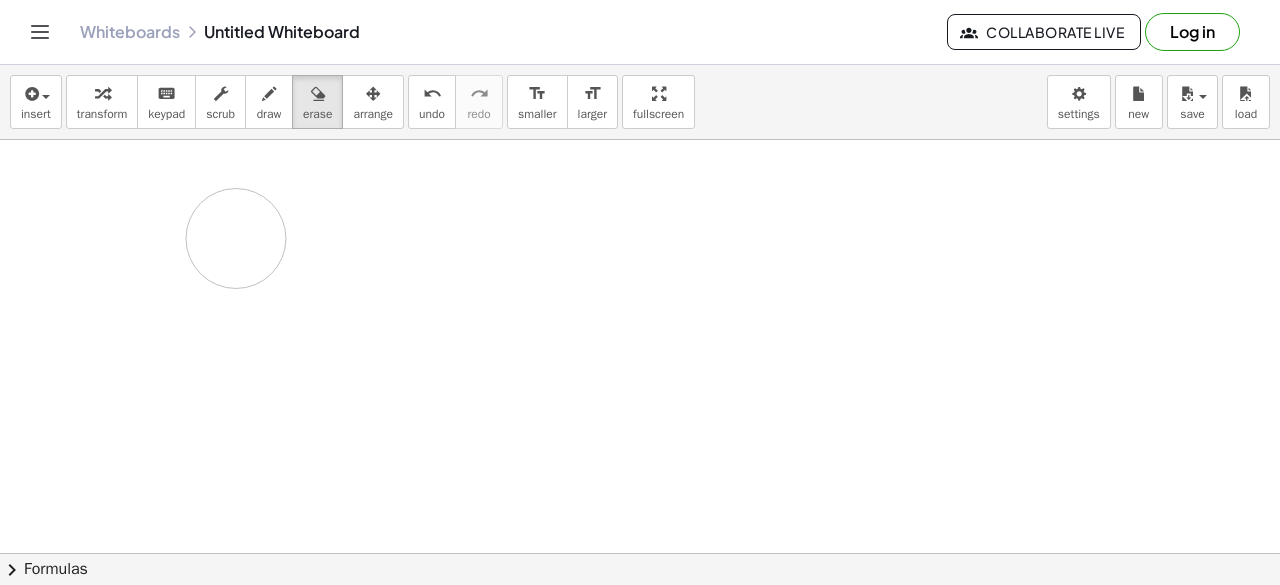 drag, startPoint x: 440, startPoint y: 215, endPoint x: 232, endPoint y: 219, distance: 208.03845 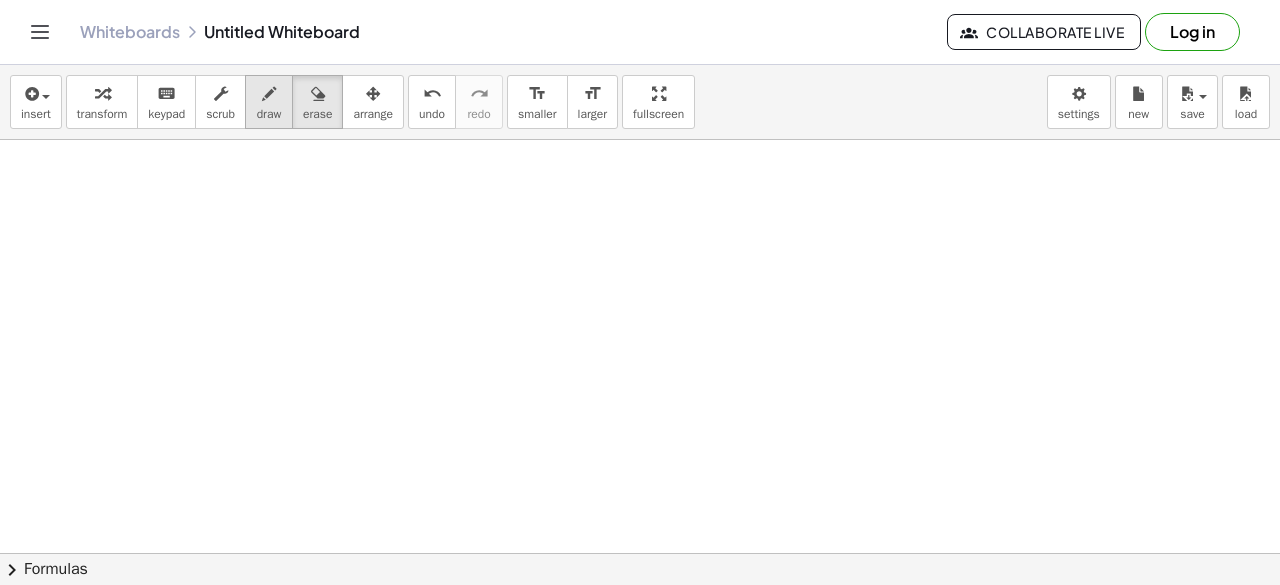 click on "draw" at bounding box center [269, 114] 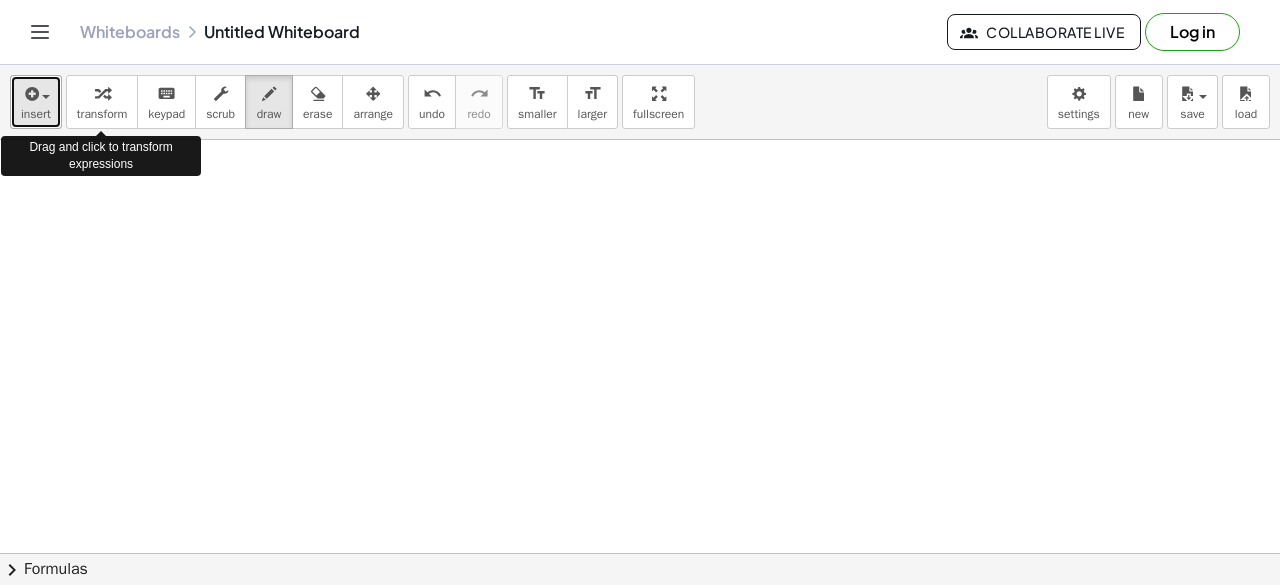 click on "insert" at bounding box center [36, 102] 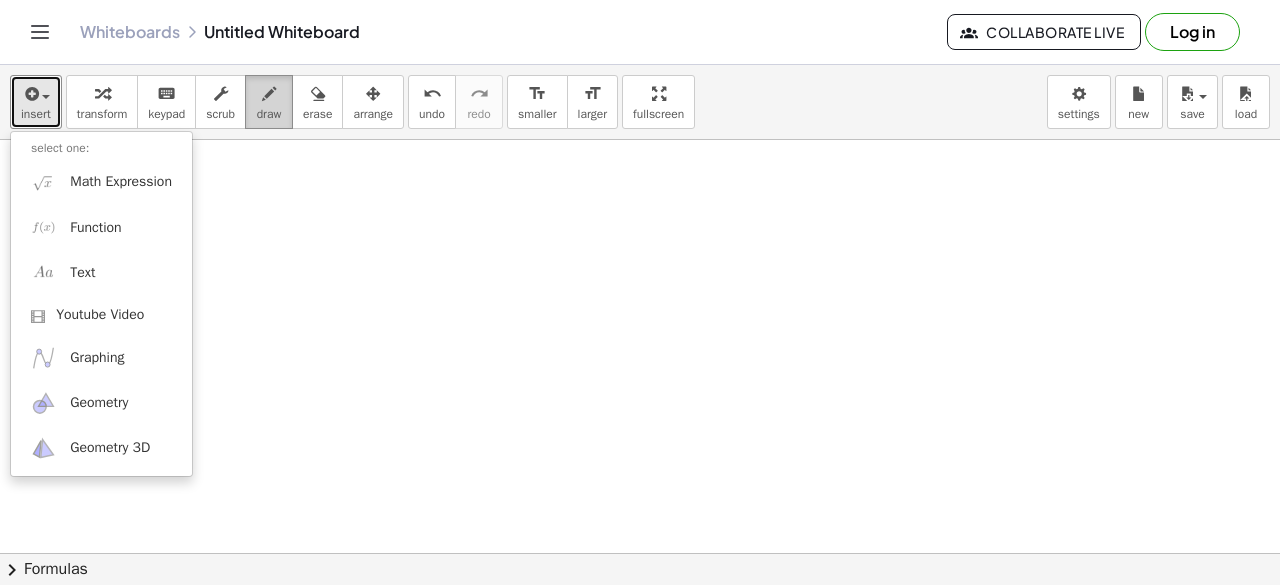 click at bounding box center [269, 94] 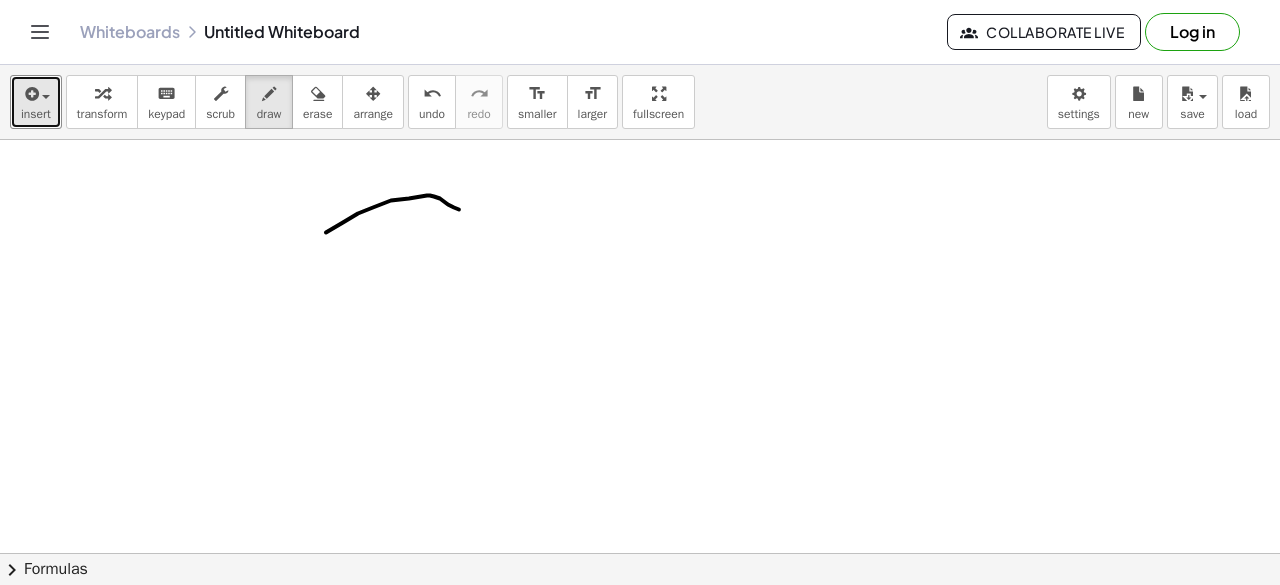drag, startPoint x: 409, startPoint y: 197, endPoint x: 278, endPoint y: 295, distance: 163.60013 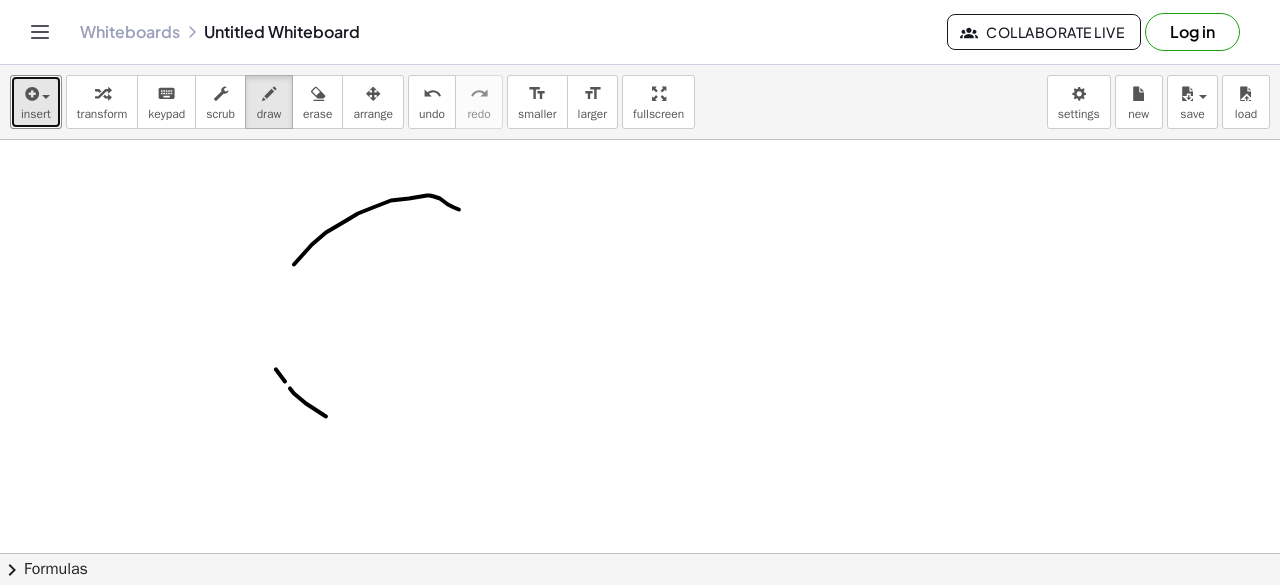 drag, startPoint x: 306, startPoint y: 402, endPoint x: 524, endPoint y: 397, distance: 218.05733 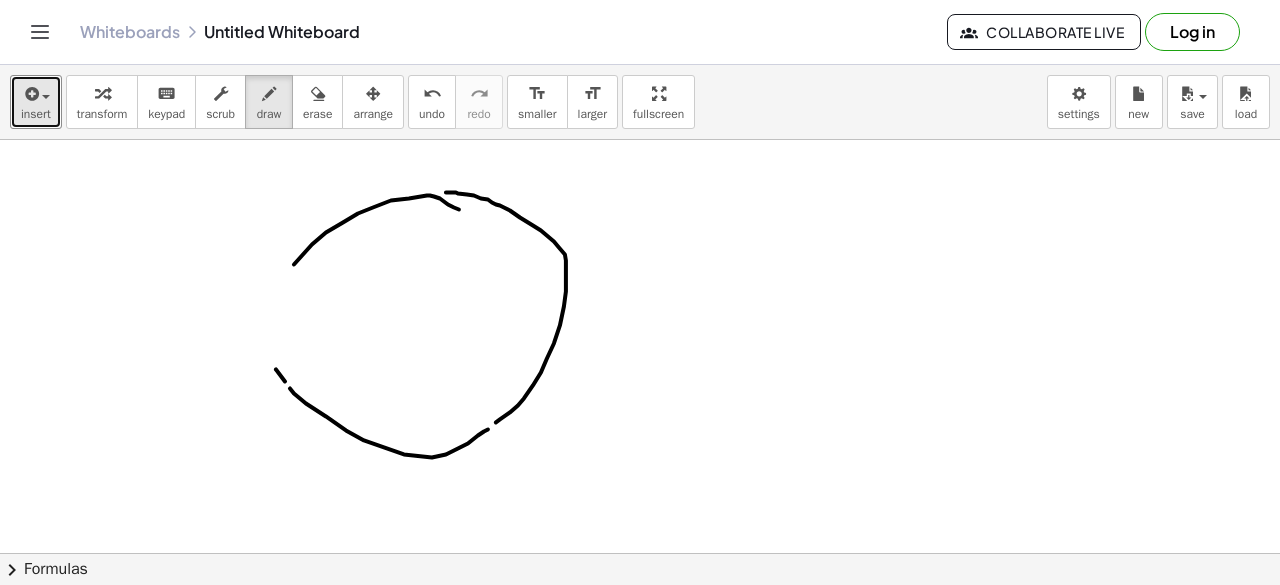 drag, startPoint x: 524, startPoint y: 397, endPoint x: 352, endPoint y: 216, distance: 249.6898 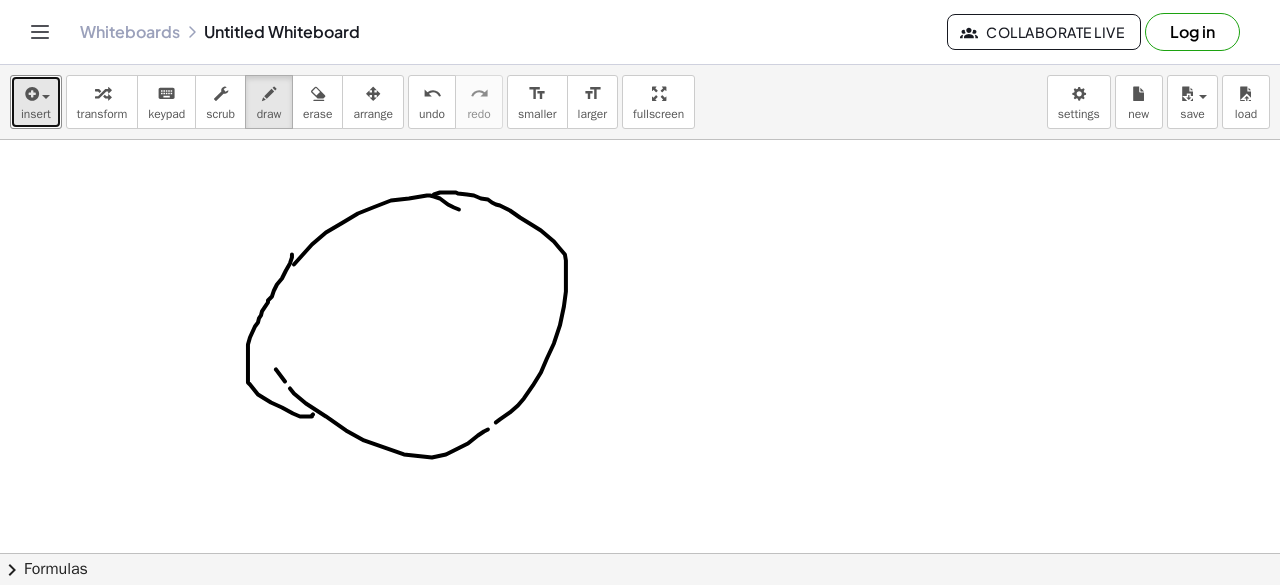 drag, startPoint x: 292, startPoint y: 253, endPoint x: 316, endPoint y: 401, distance: 149.93332 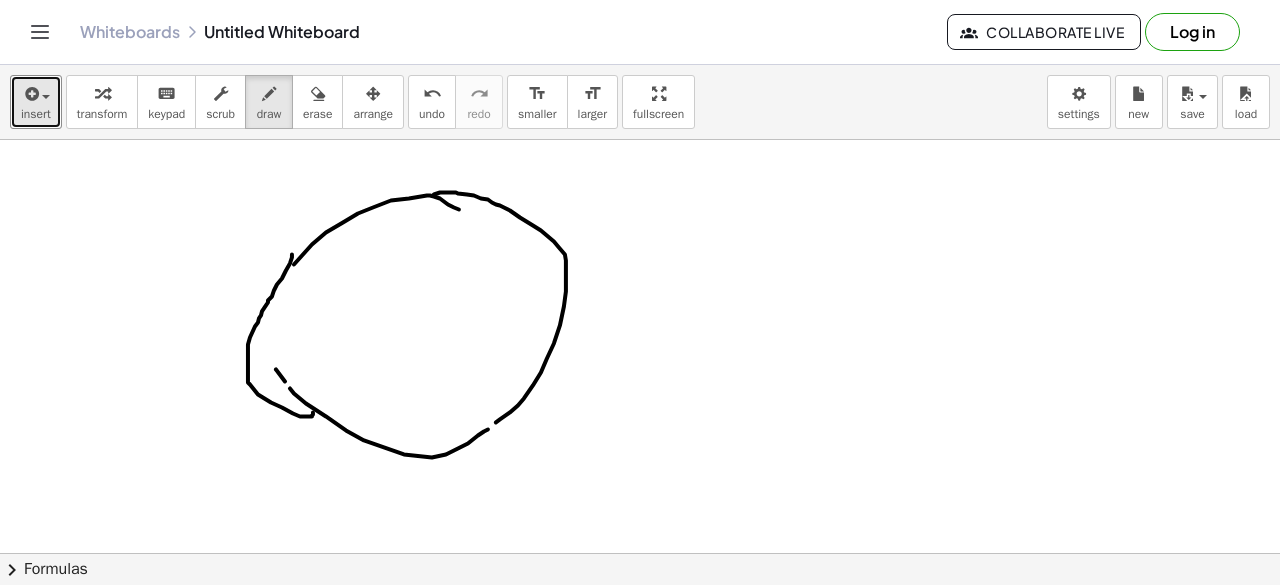 click at bounding box center [640, -70] 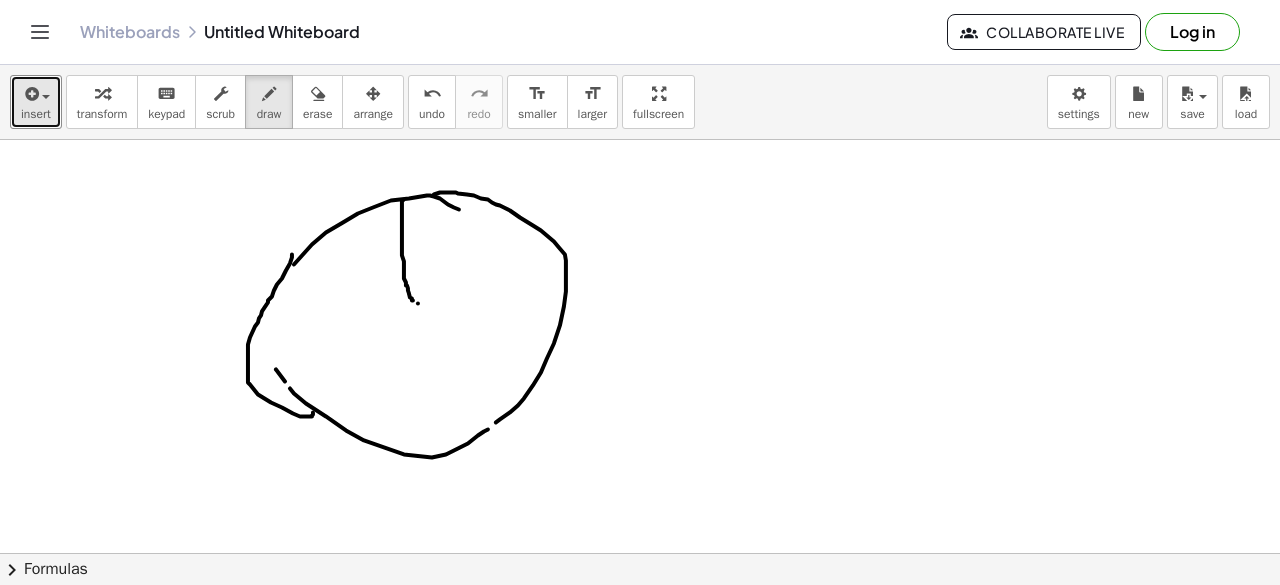 drag, startPoint x: 403, startPoint y: 199, endPoint x: 413, endPoint y: 299, distance: 100.49876 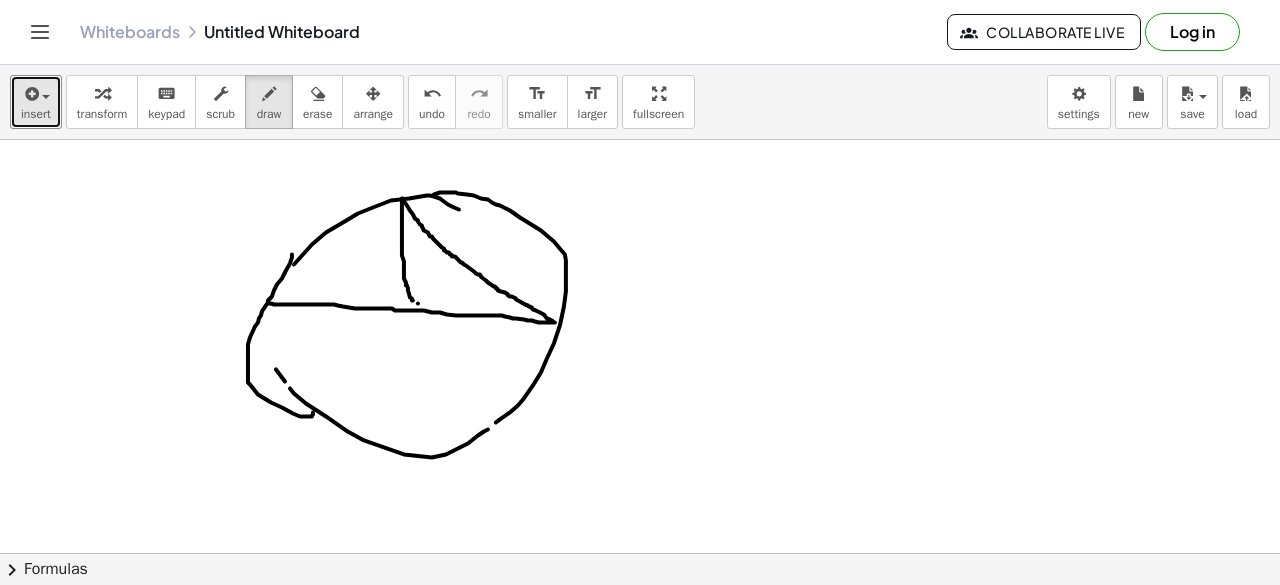 drag, startPoint x: 402, startPoint y: 197, endPoint x: 268, endPoint y: 302, distance: 170.23807 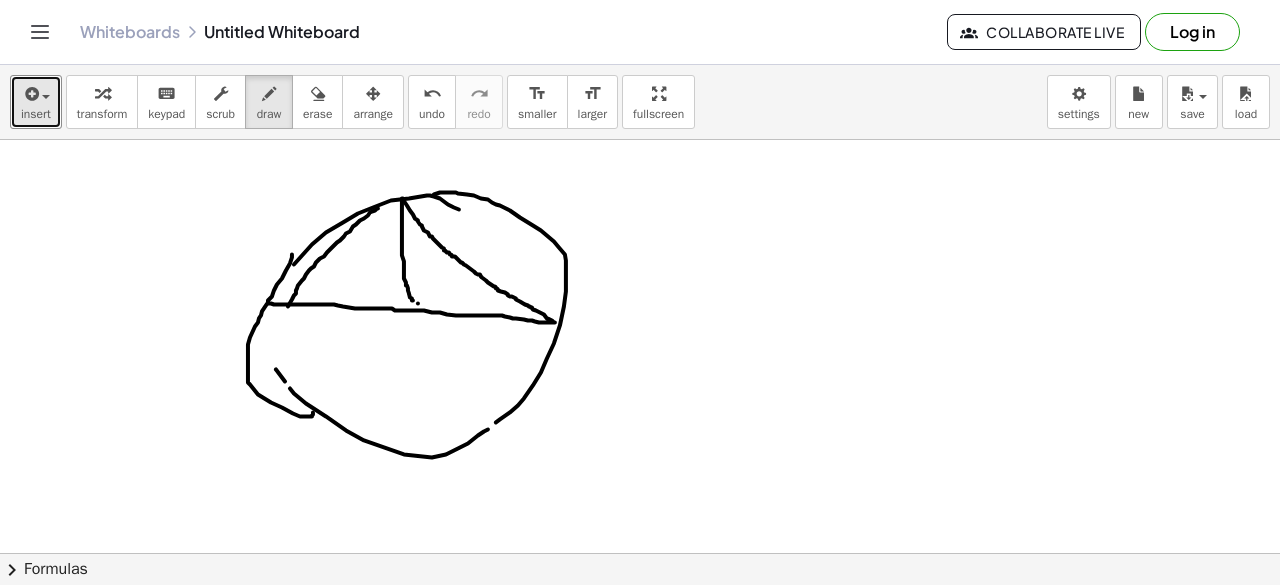 drag, startPoint x: 378, startPoint y: 207, endPoint x: 284, endPoint y: 344, distance: 166.14752 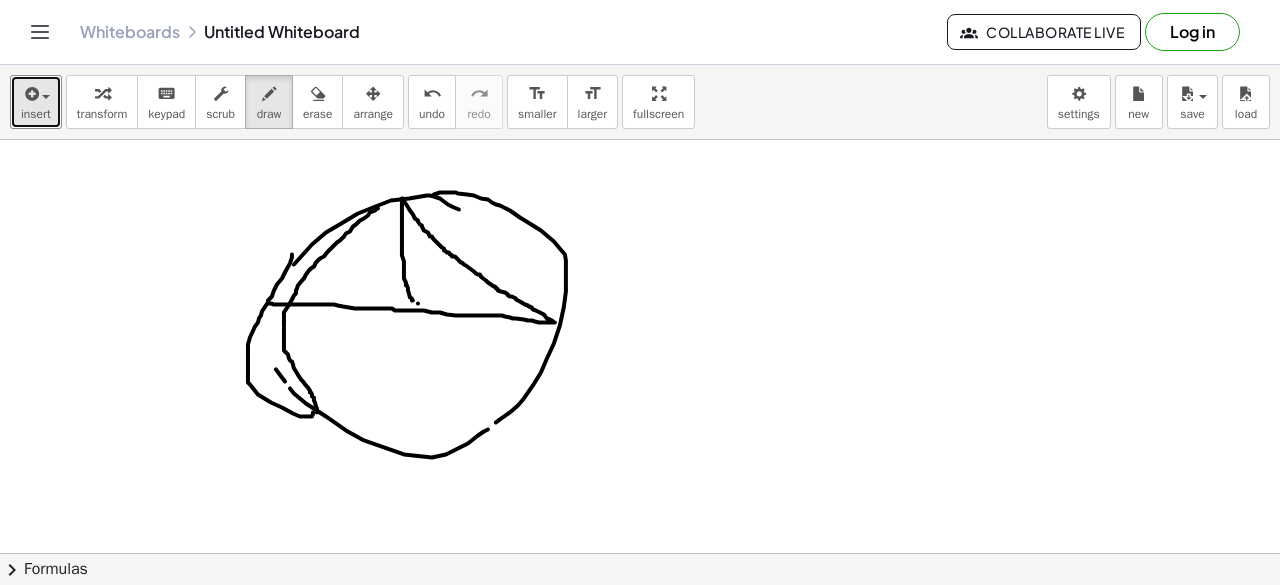 drag, startPoint x: 284, startPoint y: 344, endPoint x: 317, endPoint y: 411, distance: 74.68601 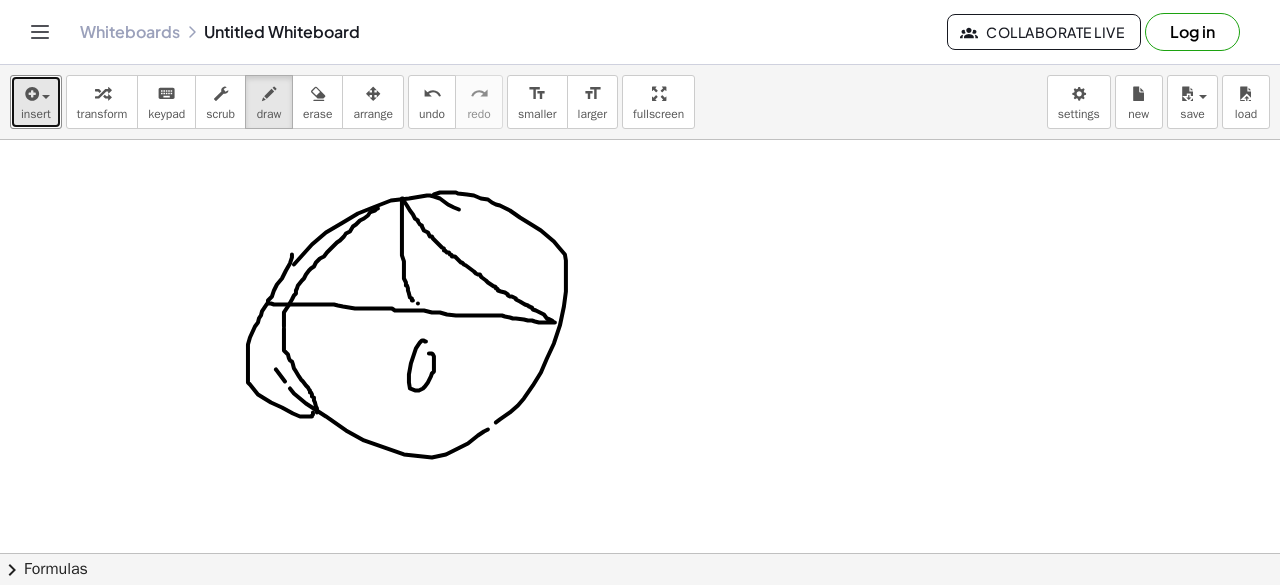 drag, startPoint x: 426, startPoint y: 340, endPoint x: 429, endPoint y: 352, distance: 12.369317 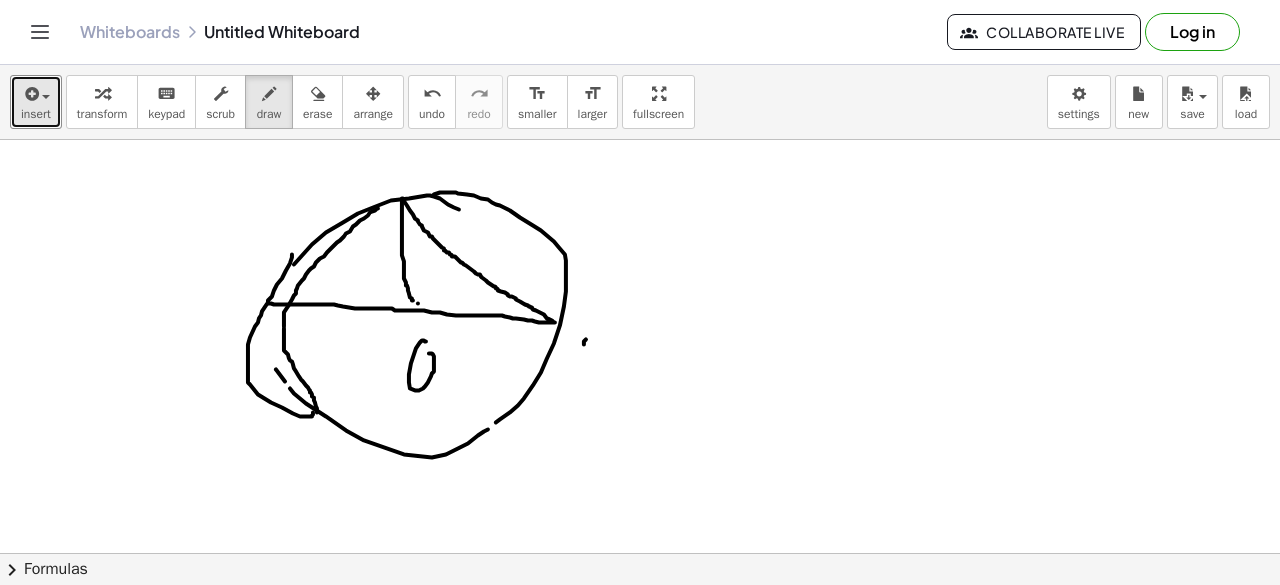drag, startPoint x: 584, startPoint y: 343, endPoint x: 599, endPoint y: 308, distance: 38.078865 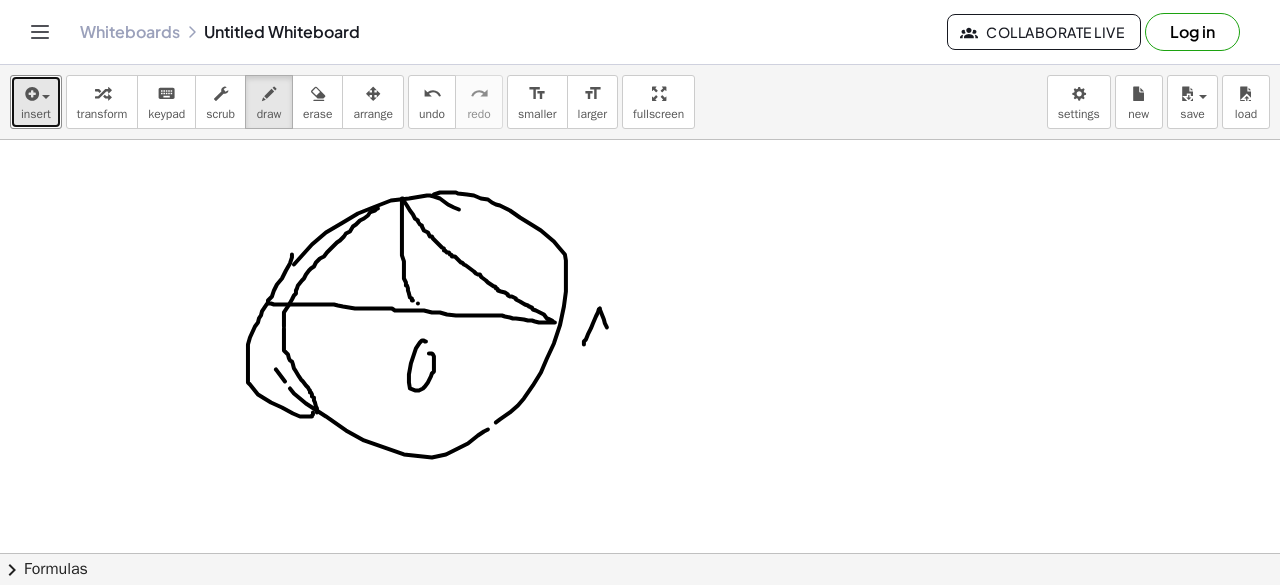 drag, startPoint x: 599, startPoint y: 308, endPoint x: 638, endPoint y: 295, distance: 41.109608 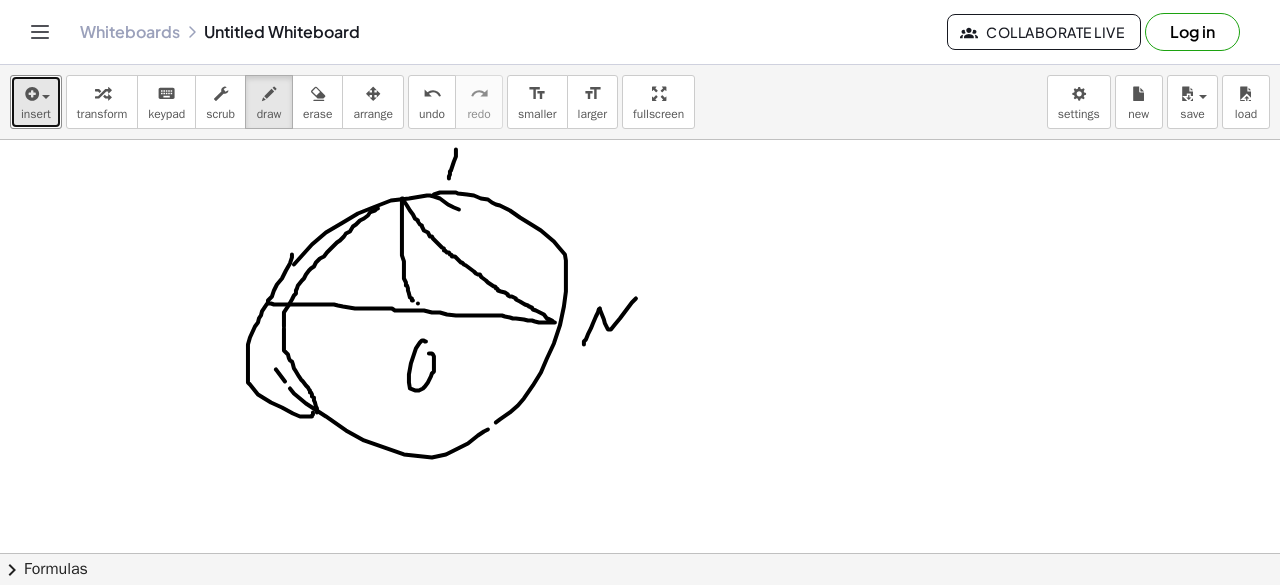 drag, startPoint x: 456, startPoint y: 155, endPoint x: 471, endPoint y: 145, distance: 18.027756 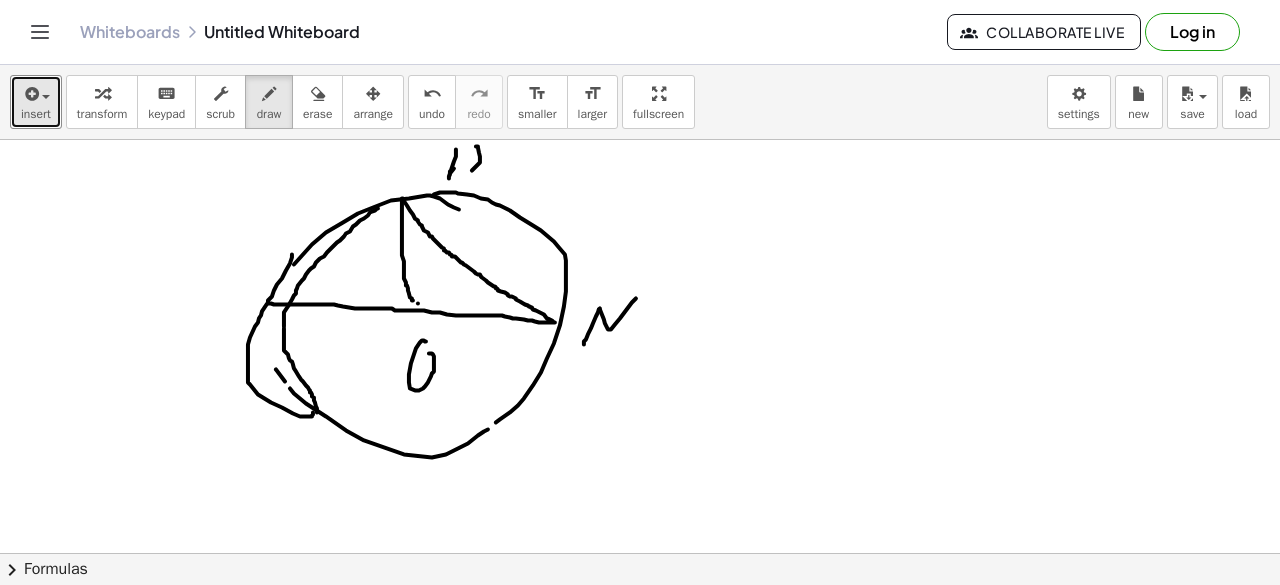 drag, startPoint x: 476, startPoint y: 145, endPoint x: 465, endPoint y: 169, distance: 26.400757 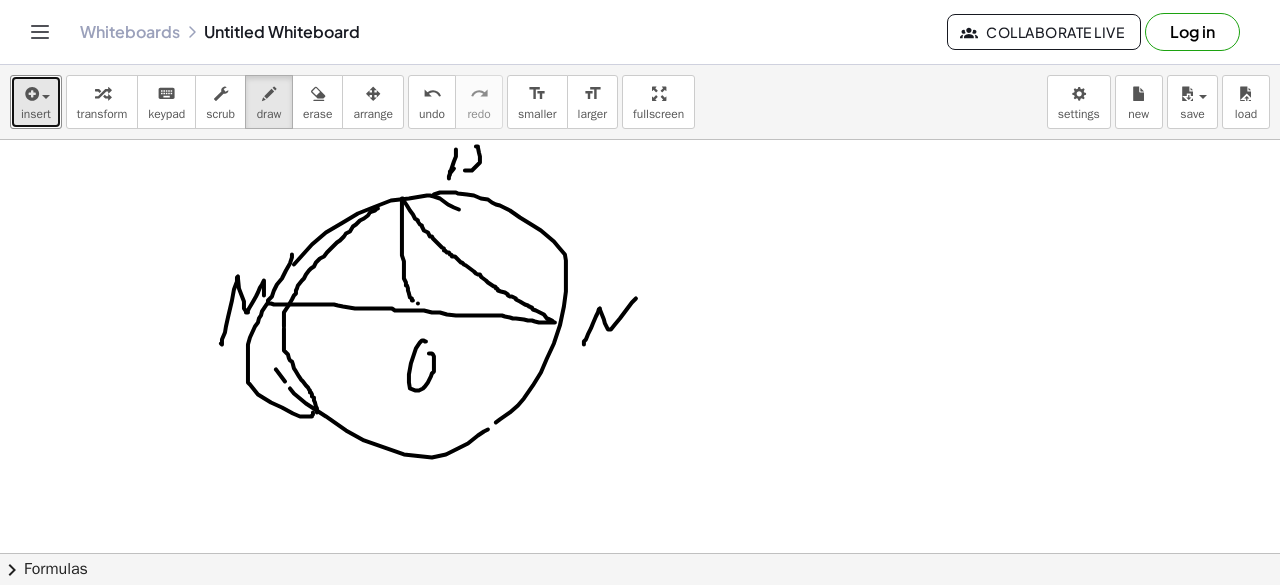 drag, startPoint x: 221, startPoint y: 342, endPoint x: 267, endPoint y: 325, distance: 49.0408 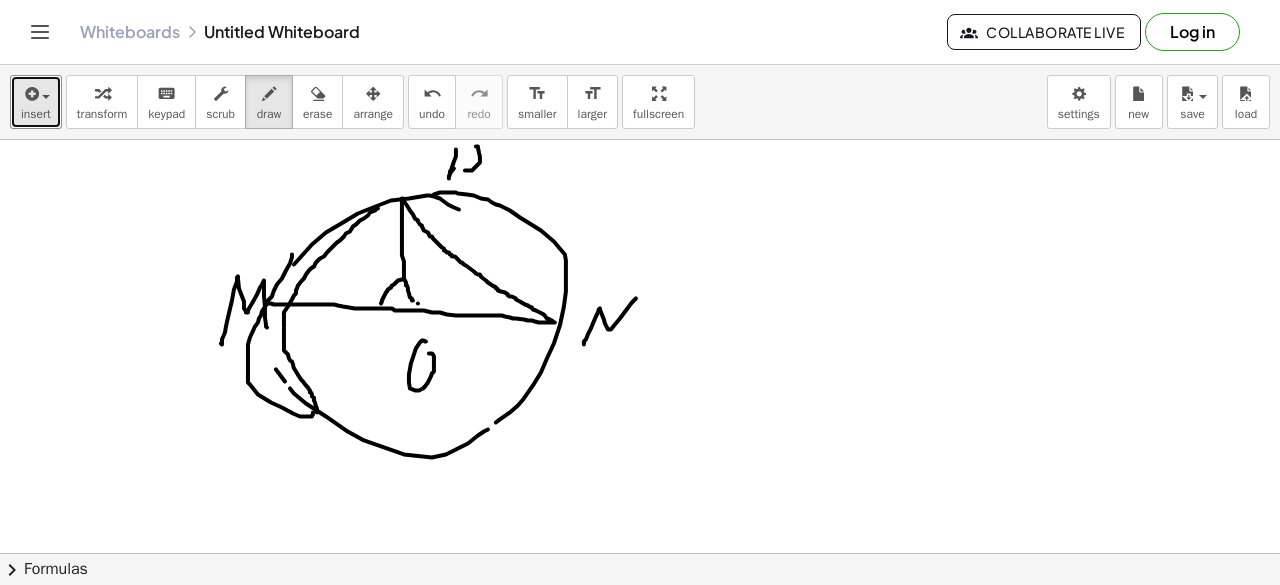 drag, startPoint x: 404, startPoint y: 278, endPoint x: 382, endPoint y: 287, distance: 23.769728 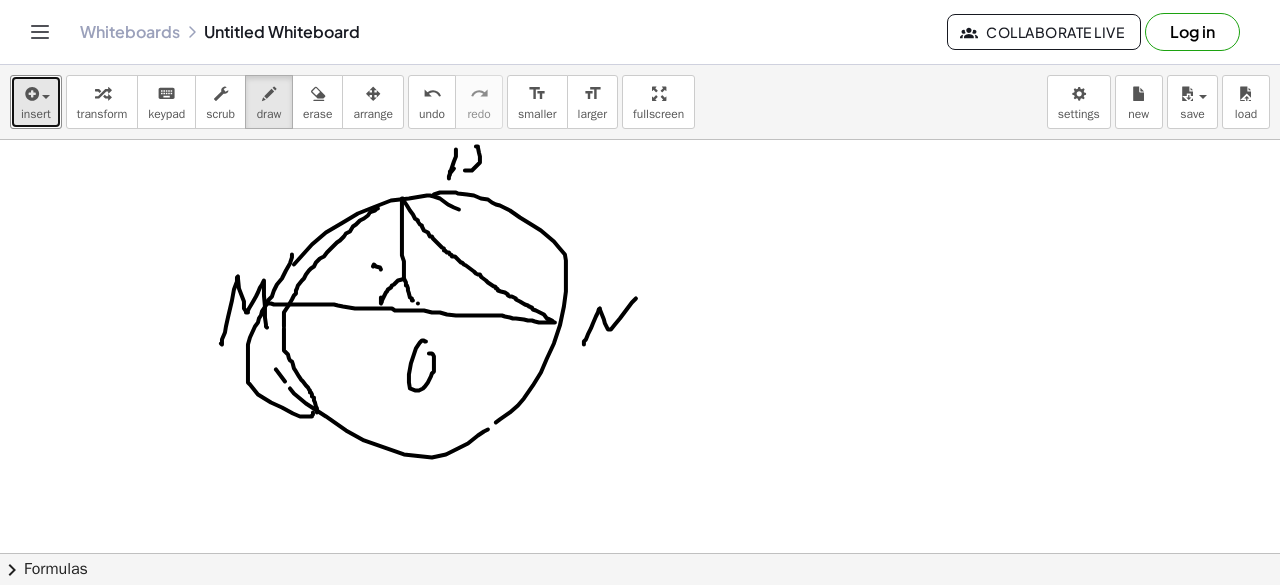 click at bounding box center [640, -70] 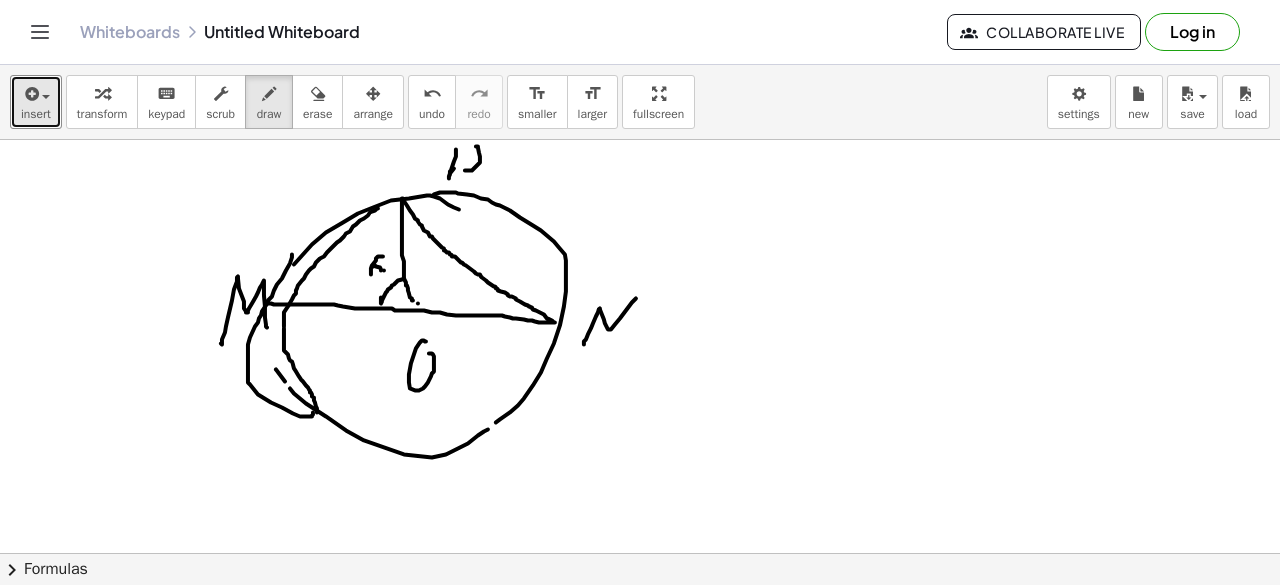 drag, startPoint x: 371, startPoint y: 267, endPoint x: 367, endPoint y: 281, distance: 14.56022 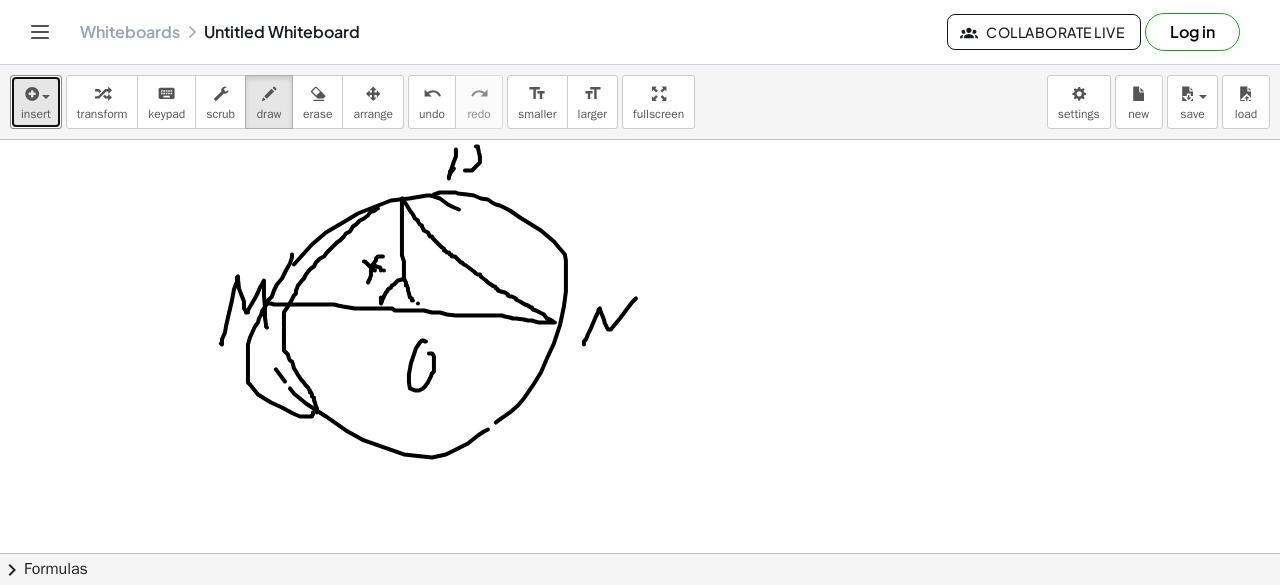 drag, startPoint x: 364, startPoint y: 260, endPoint x: 378, endPoint y: 269, distance: 16.643316 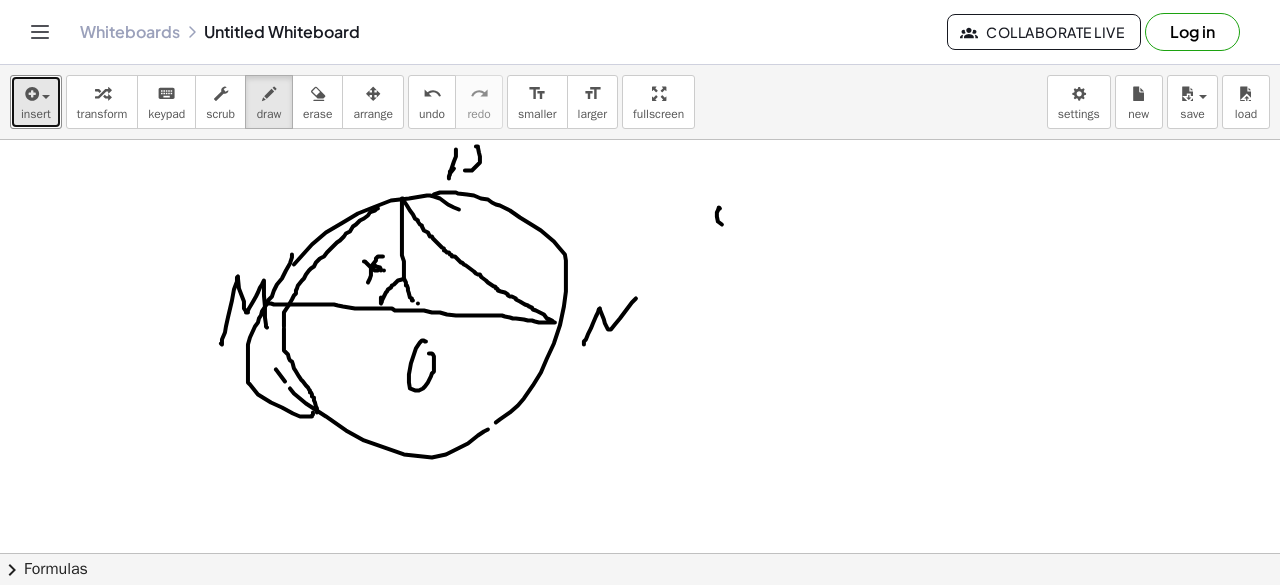 drag, startPoint x: 719, startPoint y: 206, endPoint x: 748, endPoint y: 206, distance: 29 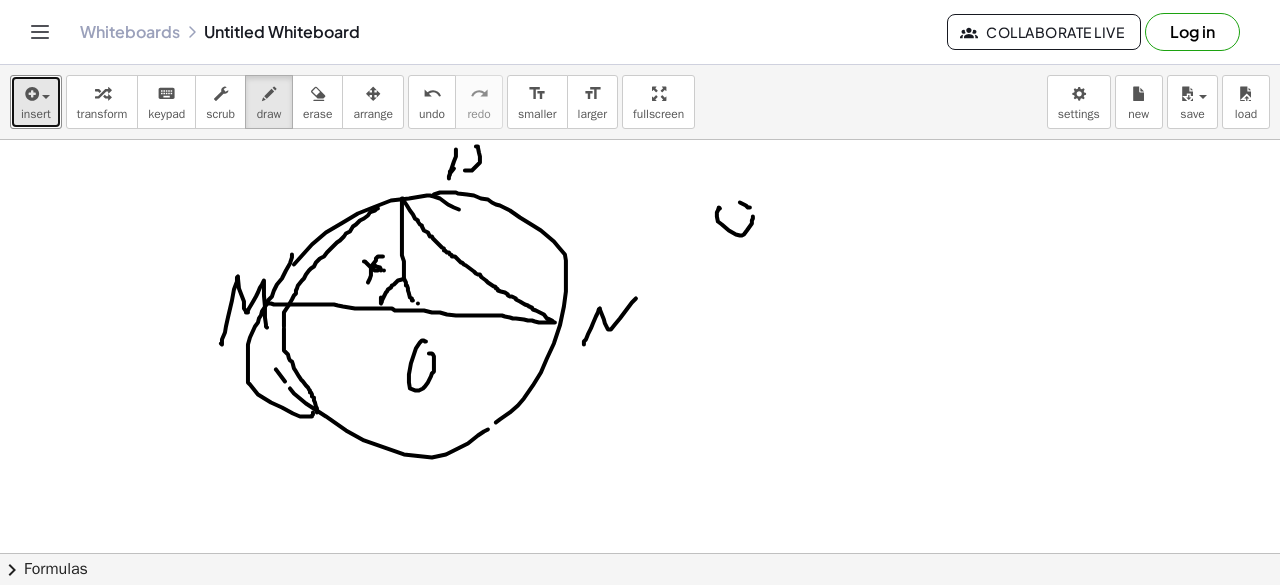 drag, startPoint x: 748, startPoint y: 206, endPoint x: 740, endPoint y: 175, distance: 32.01562 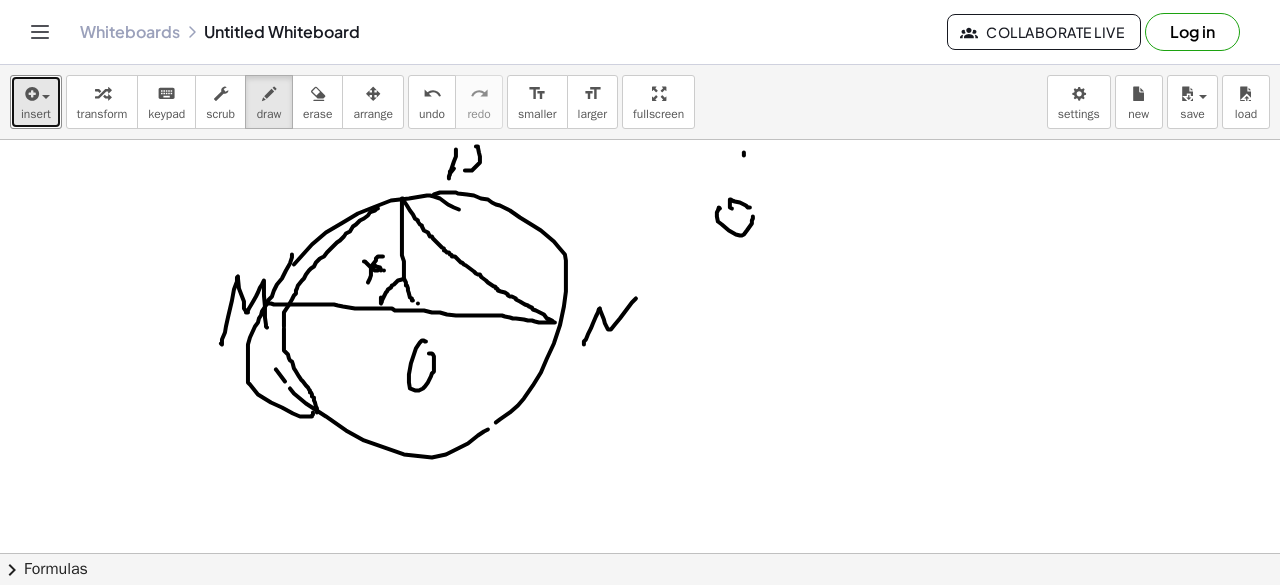 drag, startPoint x: 744, startPoint y: 151, endPoint x: 749, endPoint y: 229, distance: 78.160095 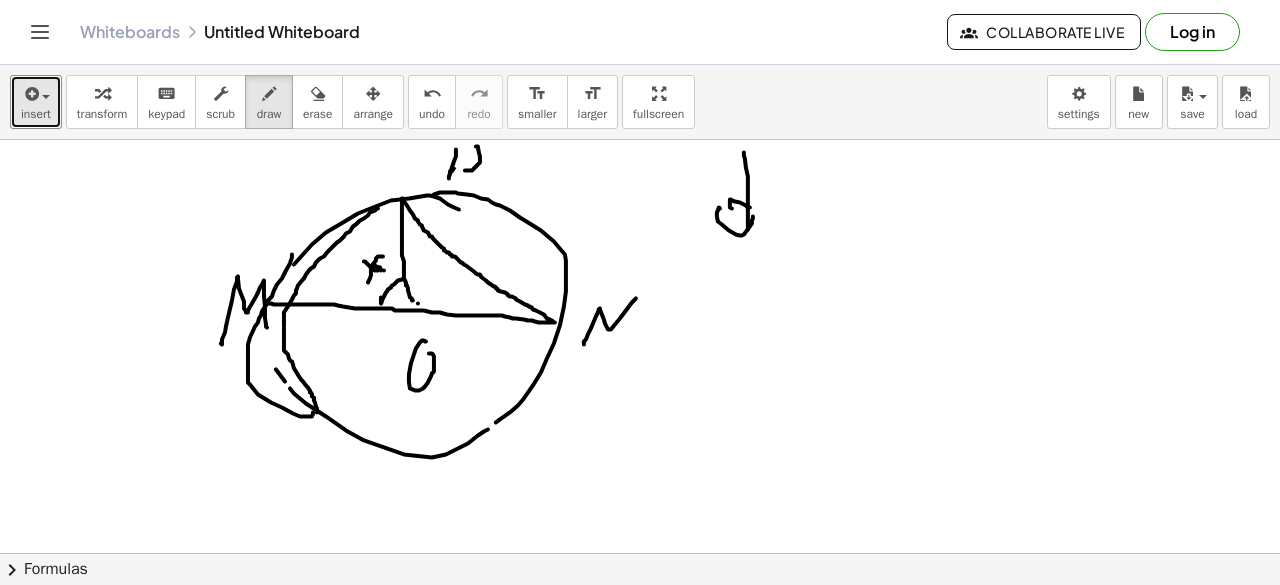 drag, startPoint x: 779, startPoint y: 203, endPoint x: 795, endPoint y: 209, distance: 17.088007 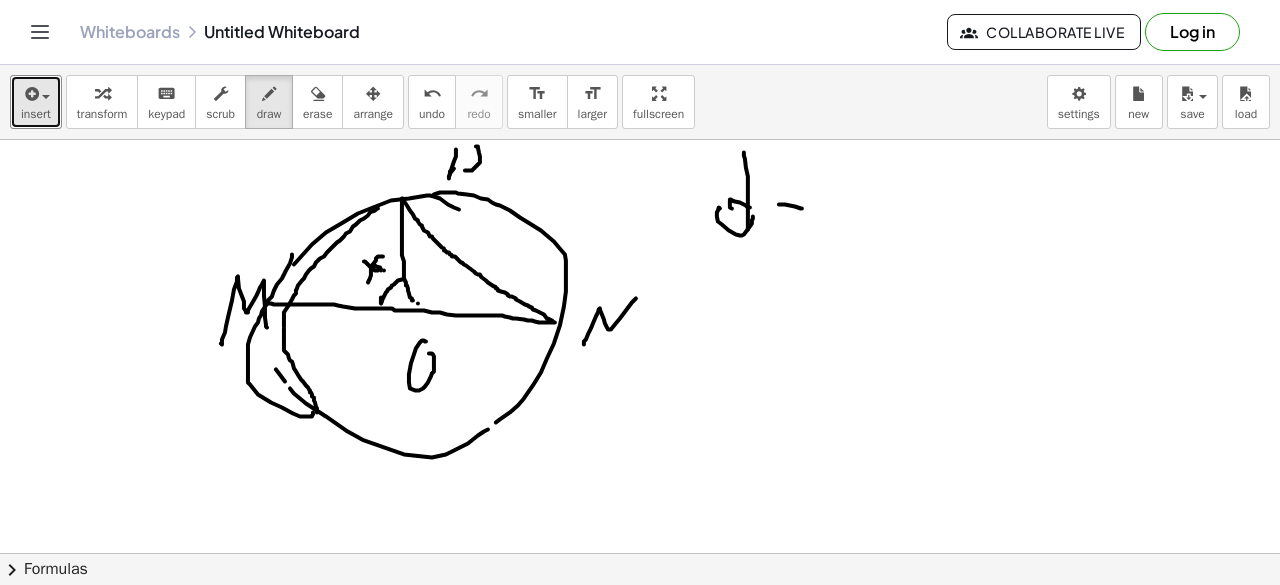 drag, startPoint x: 758, startPoint y: 227, endPoint x: 788, endPoint y: 233, distance: 30.594116 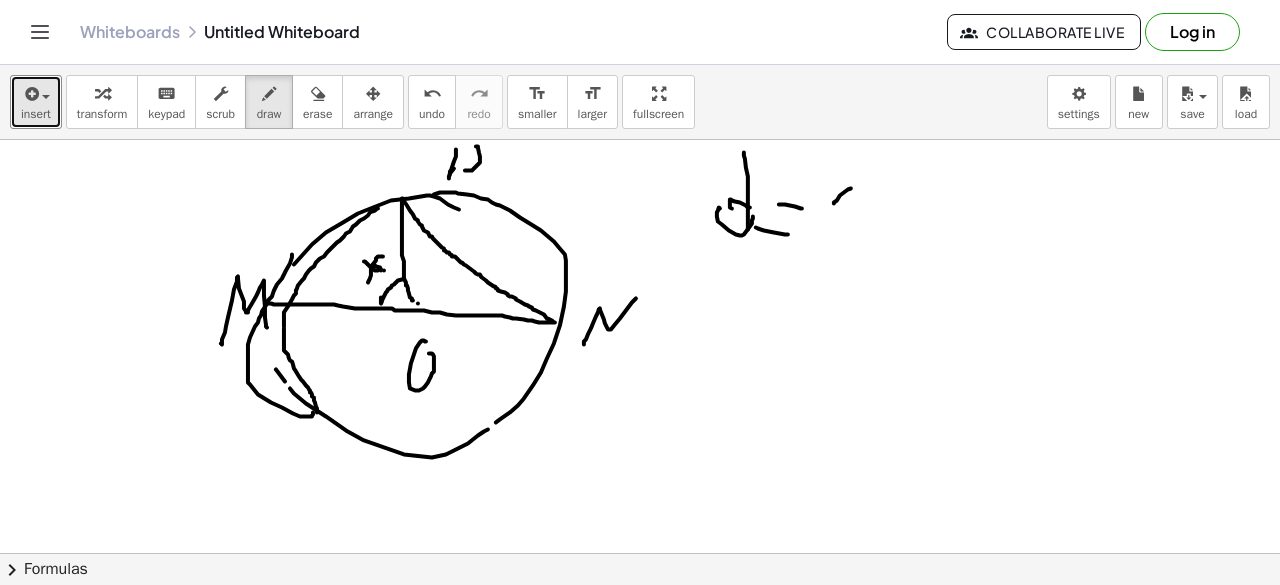 drag, startPoint x: 851, startPoint y: 187, endPoint x: 842, endPoint y: 238, distance: 51.78803 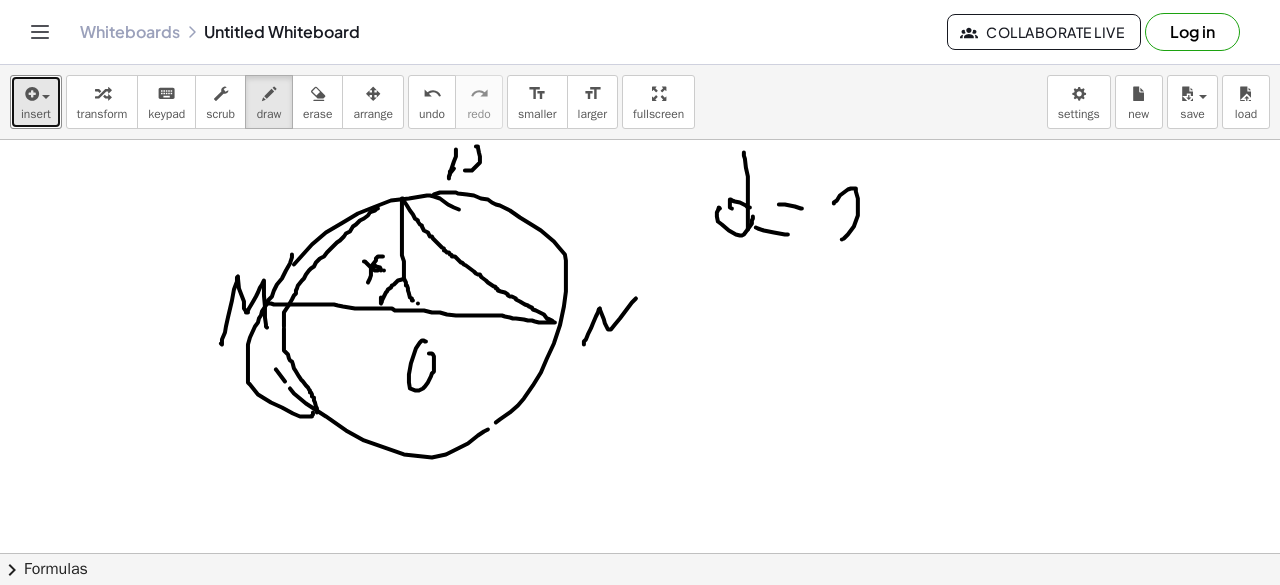 drag, startPoint x: 842, startPoint y: 238, endPoint x: 876, endPoint y: 228, distance: 35.44009 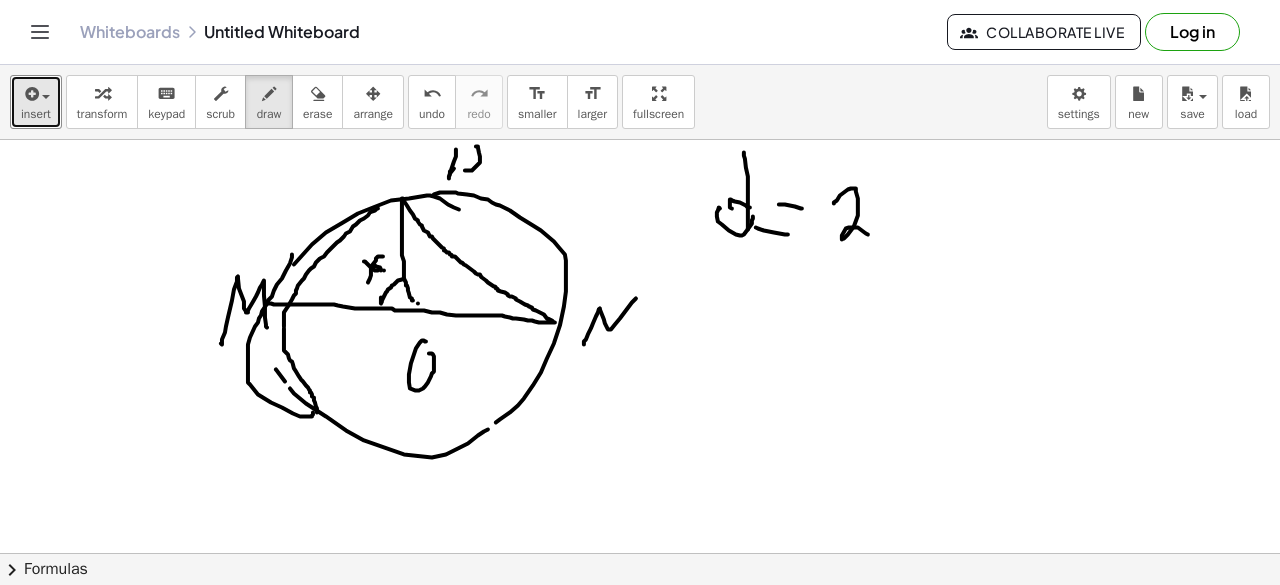 click at bounding box center (640, -70) 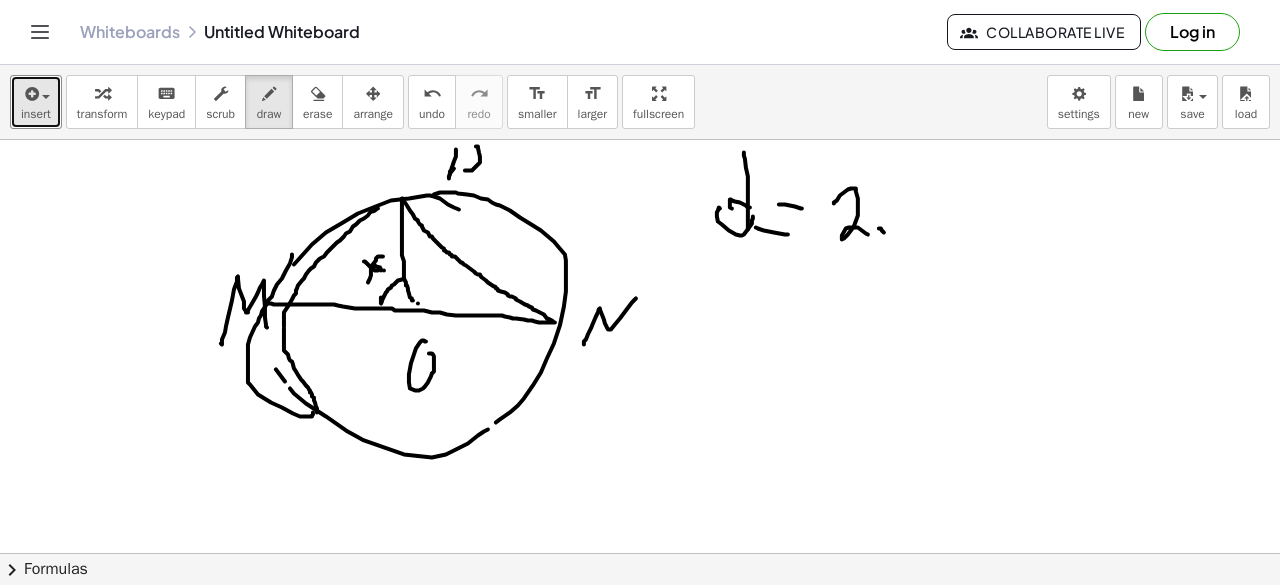 drag, startPoint x: 884, startPoint y: 231, endPoint x: 900, endPoint y: 201, distance: 34 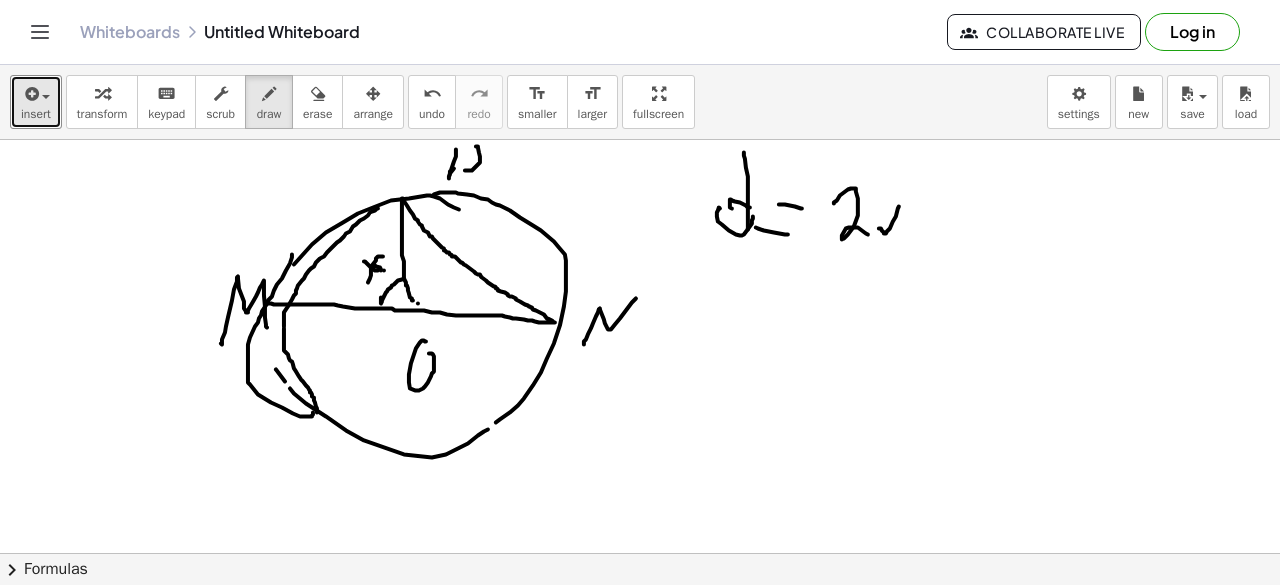 drag, startPoint x: 900, startPoint y: 201, endPoint x: 904, endPoint y: 223, distance: 22.36068 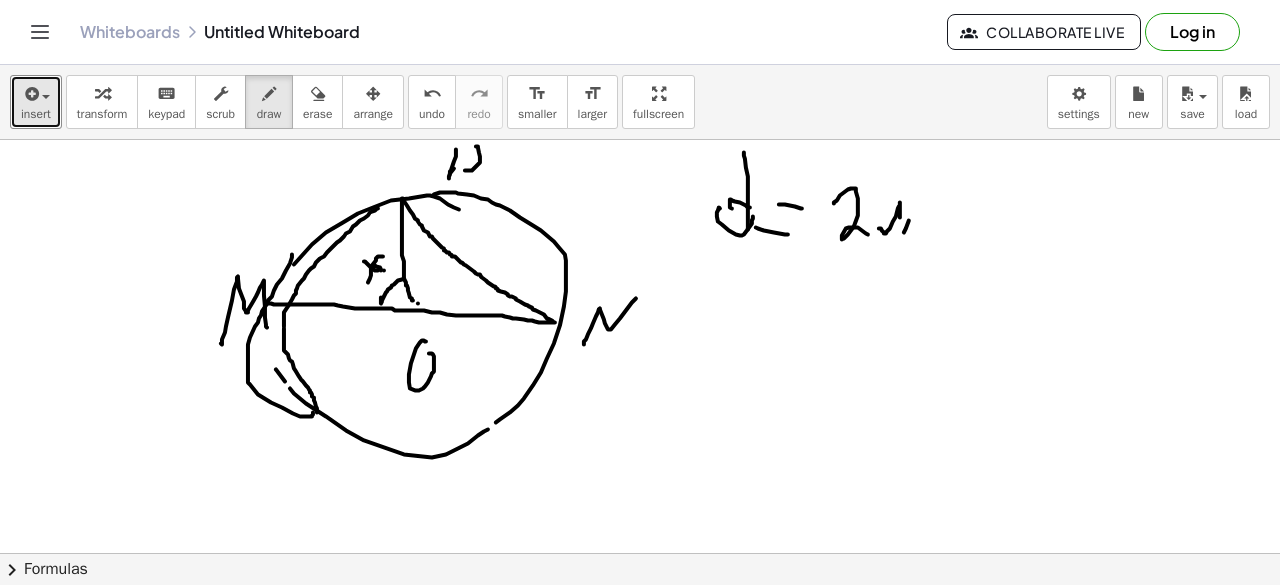 drag, startPoint x: 904, startPoint y: 231, endPoint x: 912, endPoint y: 208, distance: 24.351591 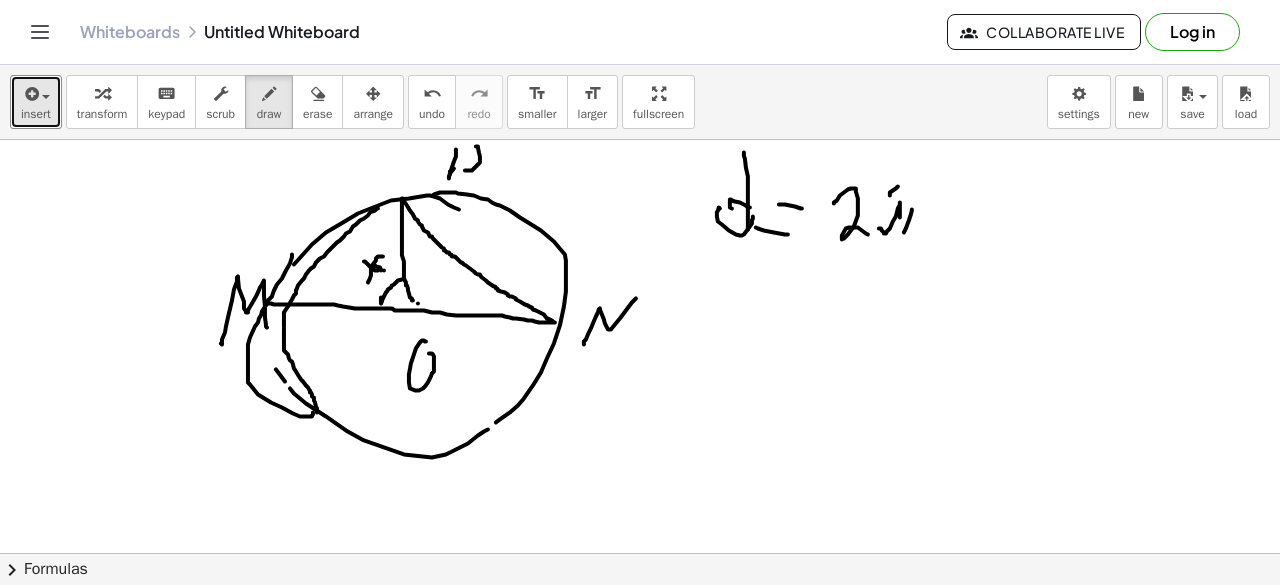 drag, startPoint x: 890, startPoint y: 193, endPoint x: 956, endPoint y: 194, distance: 66.007576 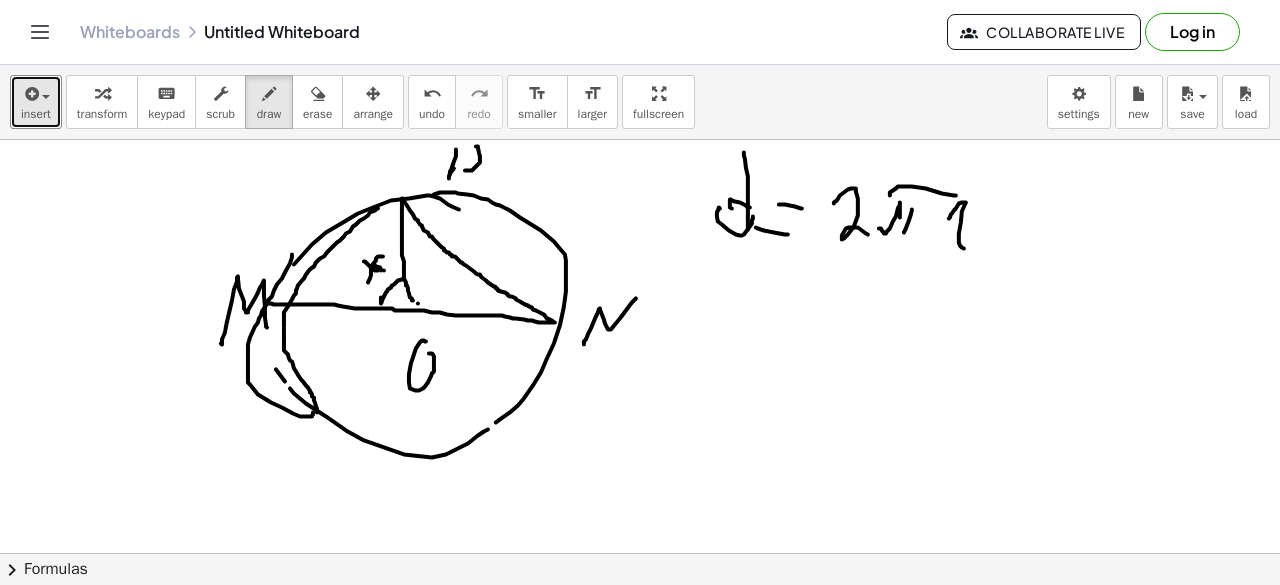 drag, startPoint x: 964, startPoint y: 201, endPoint x: 972, endPoint y: 245, distance: 44.72136 